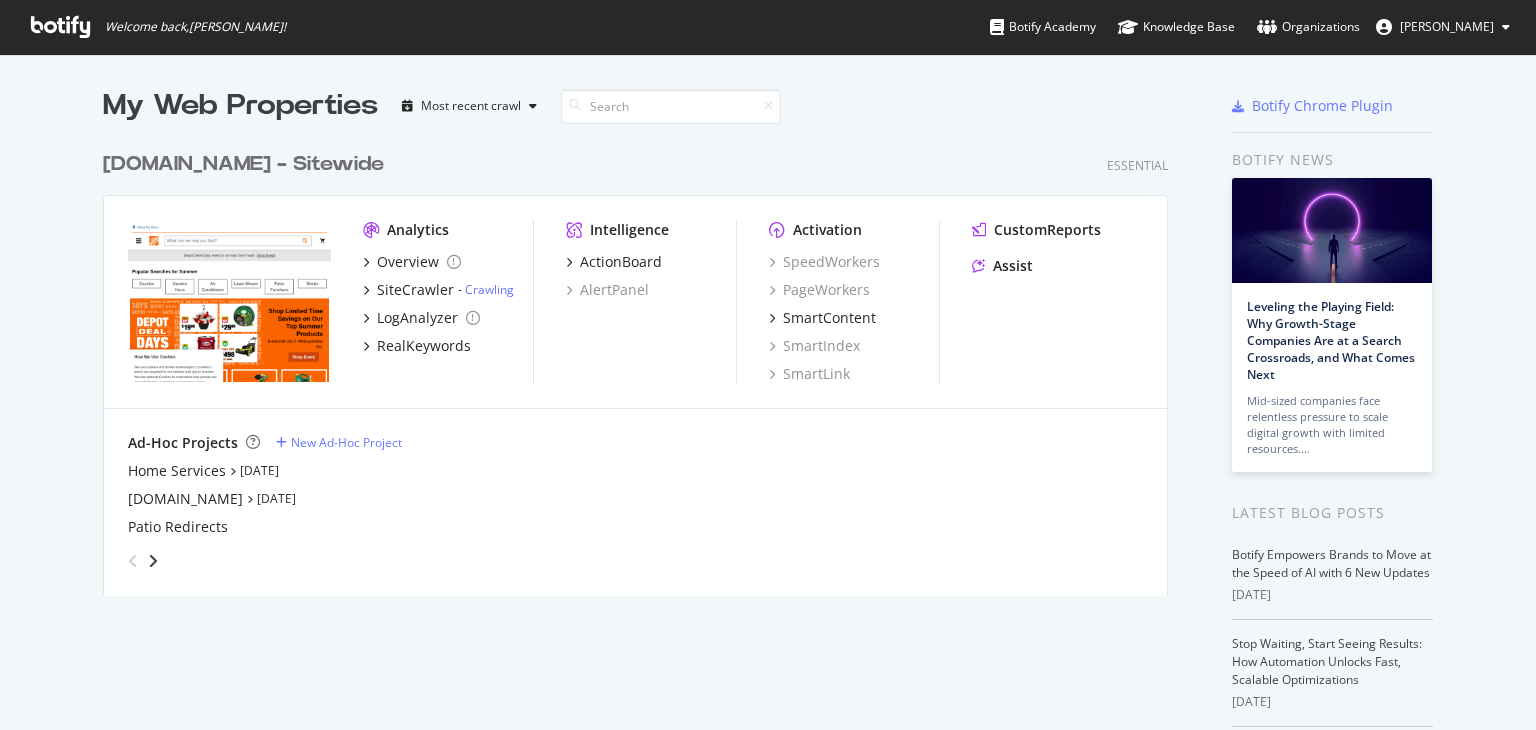 scroll, scrollTop: 0, scrollLeft: 0, axis: both 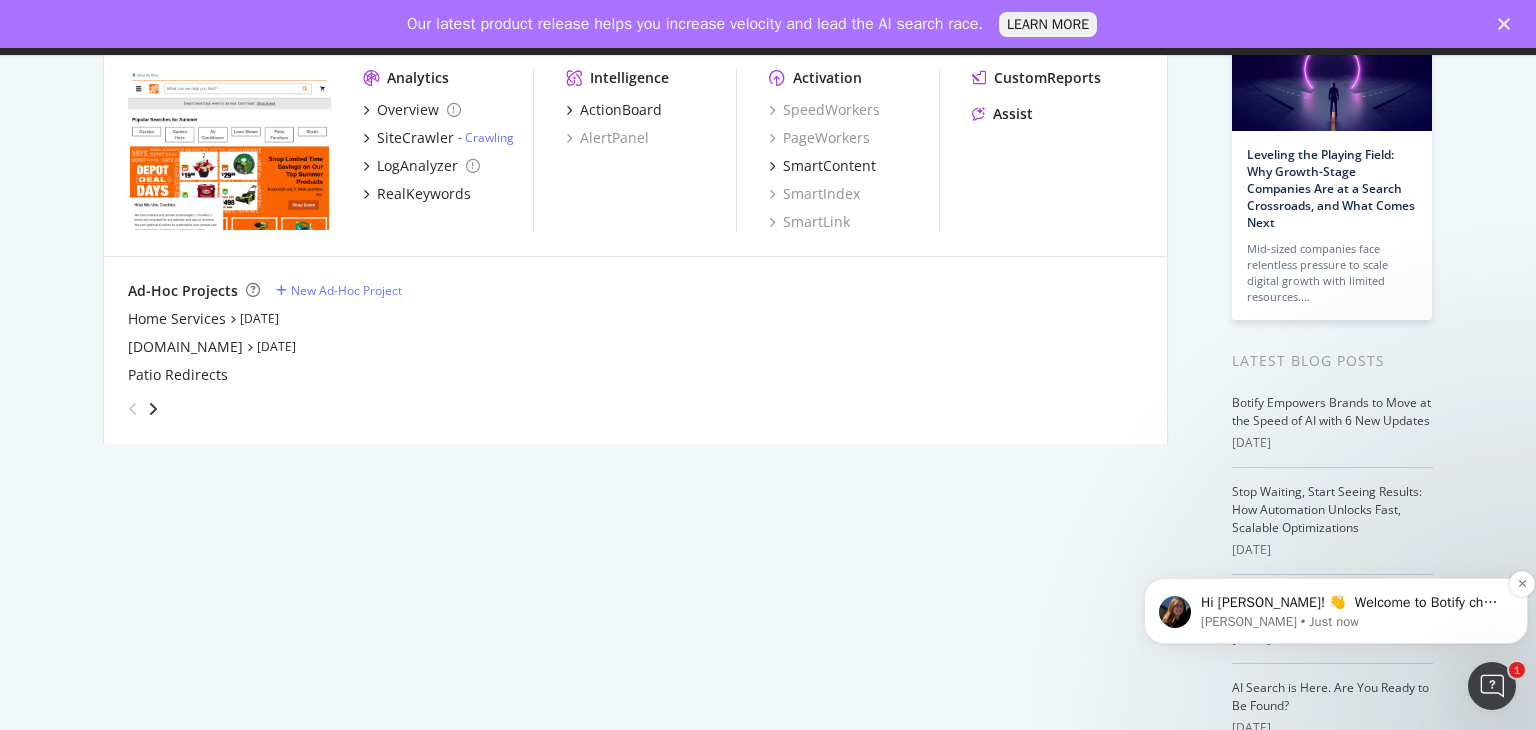 click on "Hi Dhruvesh! 👋   Welcome to Botify chat support!  Have a question? Reply to this message and our team will get back to you as soon as possible to help you succeed." at bounding box center (1352, 603) 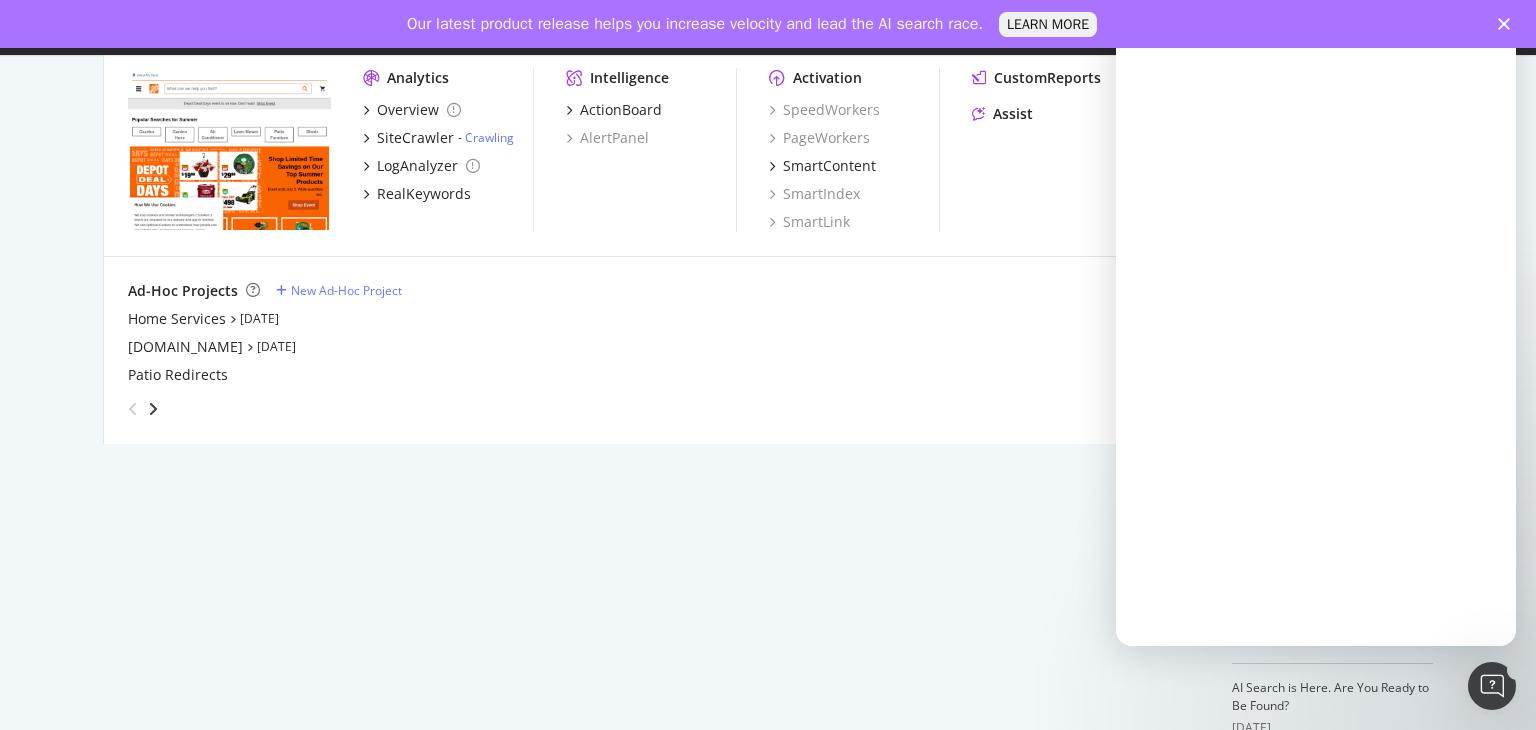 scroll, scrollTop: 0, scrollLeft: 0, axis: both 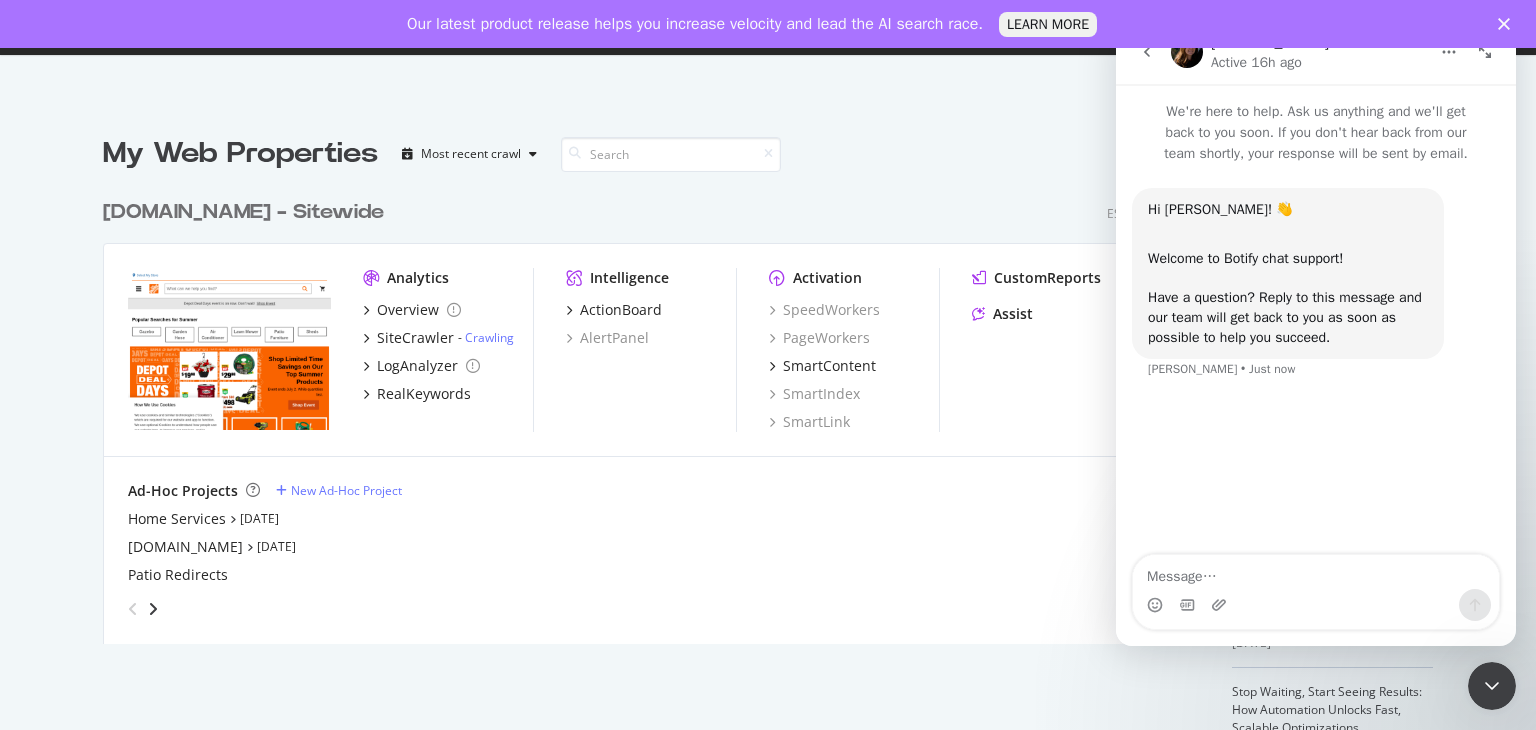 click on "Our latest product release helps you increase velocity and lead the AI search race. LEARN MORE" at bounding box center [768, 24] 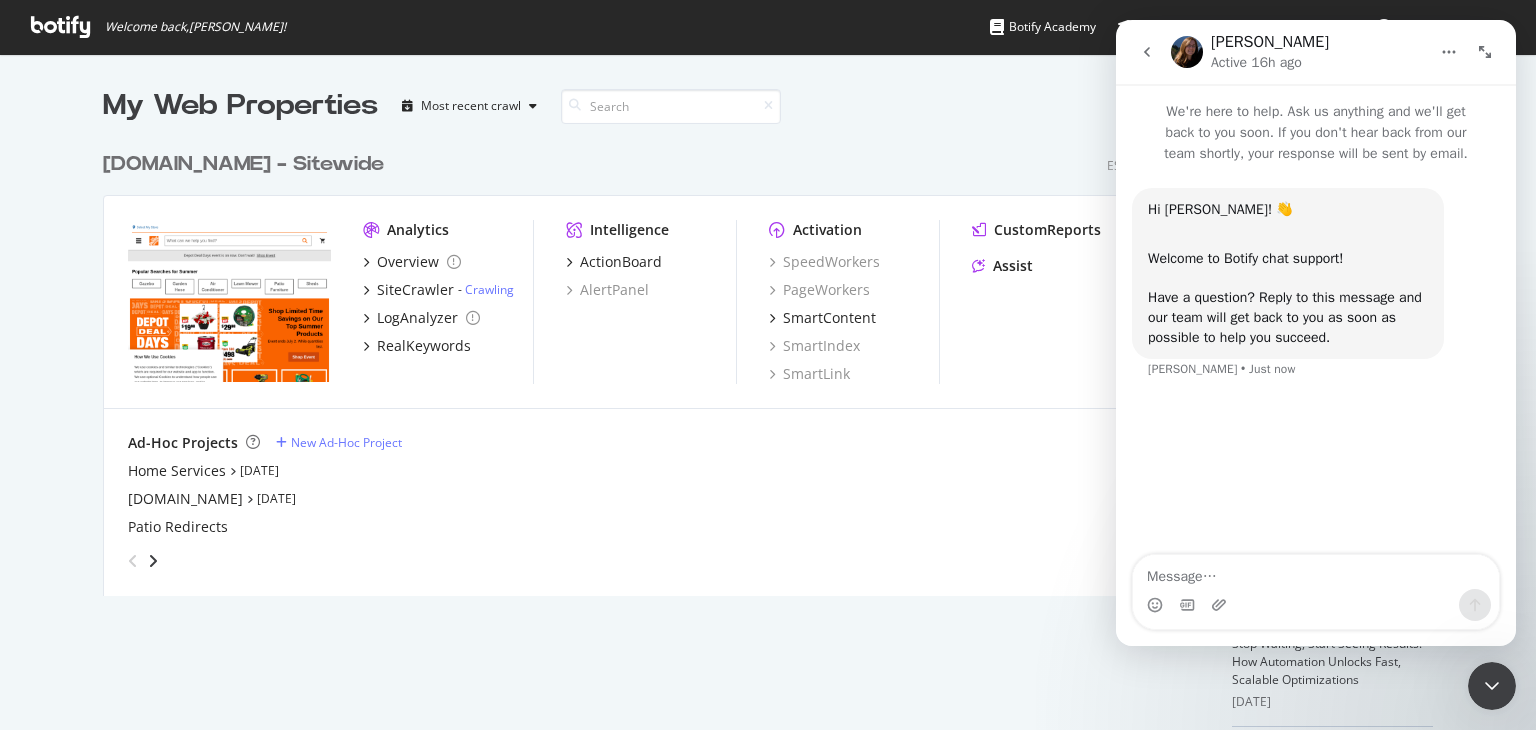 click at bounding box center [1187, 52] 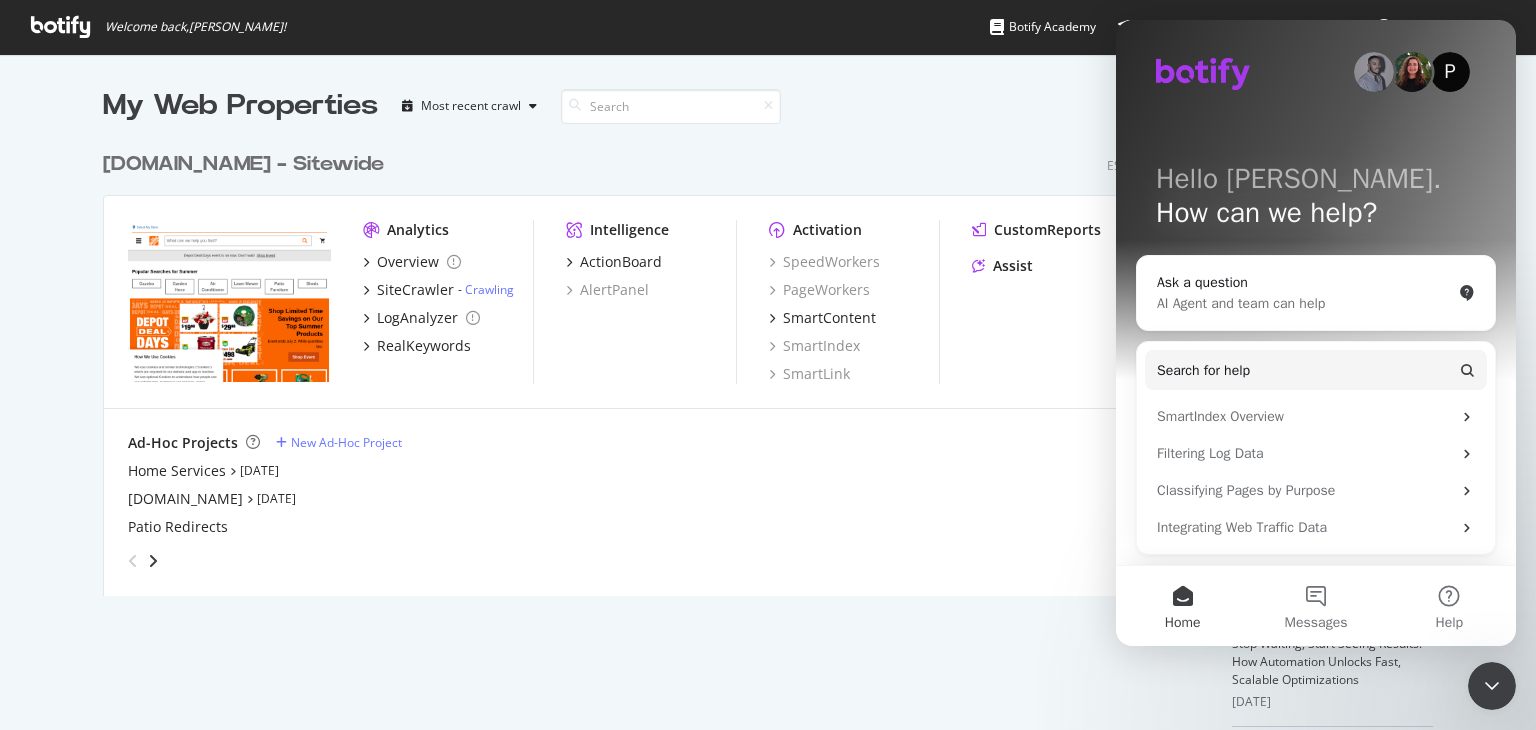click on "My Web Properties Most recent crawl" at bounding box center (576, 106) 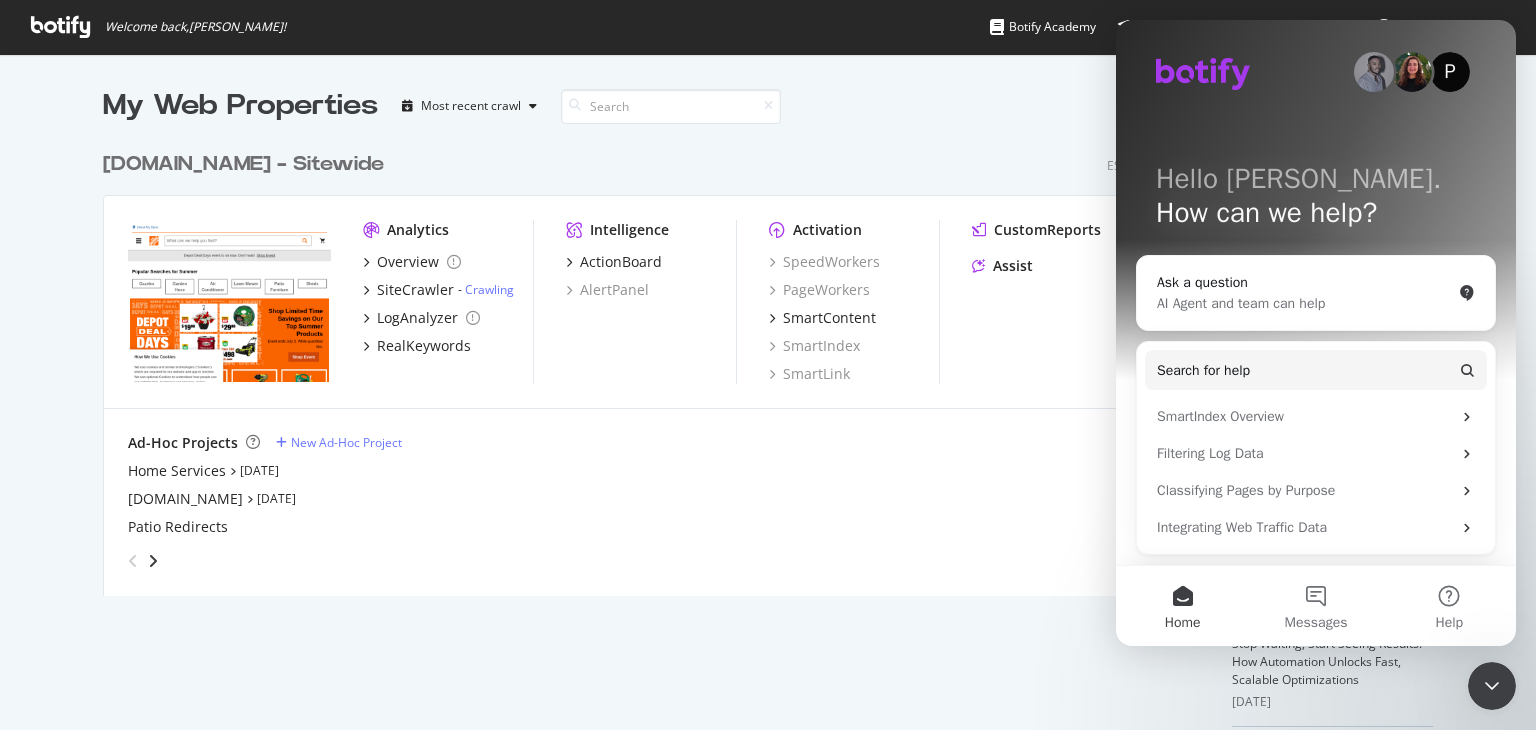 click at bounding box center [1492, 686] 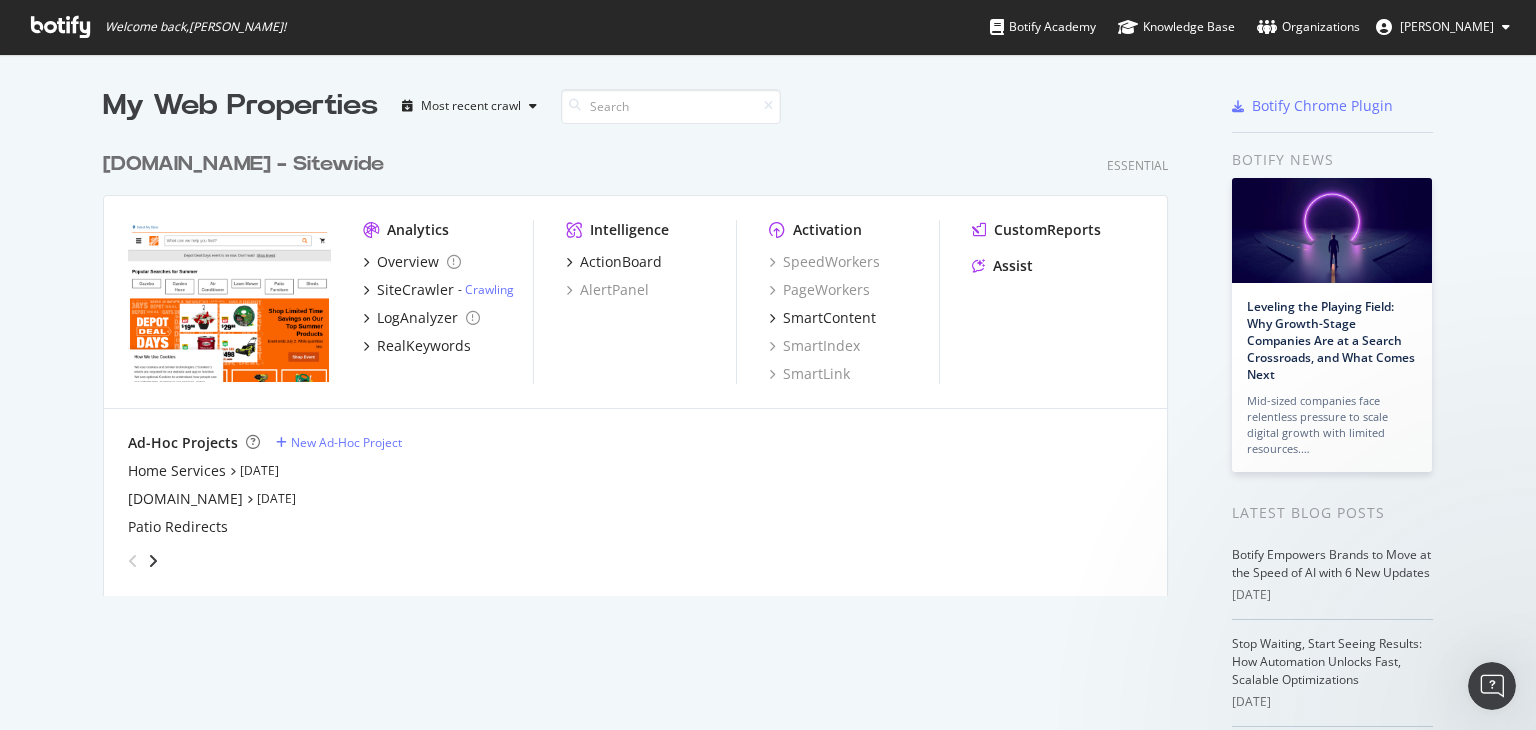 scroll, scrollTop: 0, scrollLeft: 0, axis: both 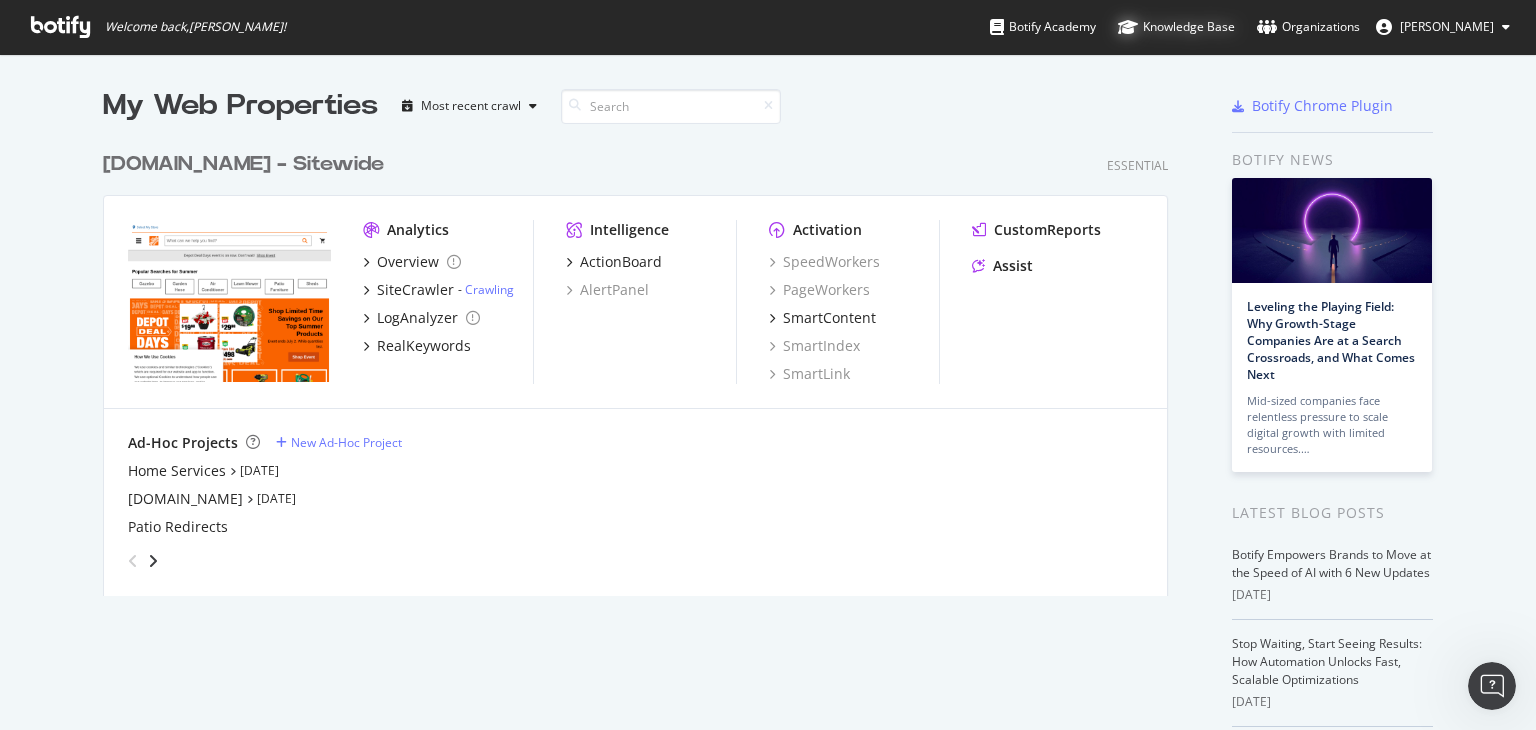 click on "Knowledge Base" at bounding box center [1176, 27] 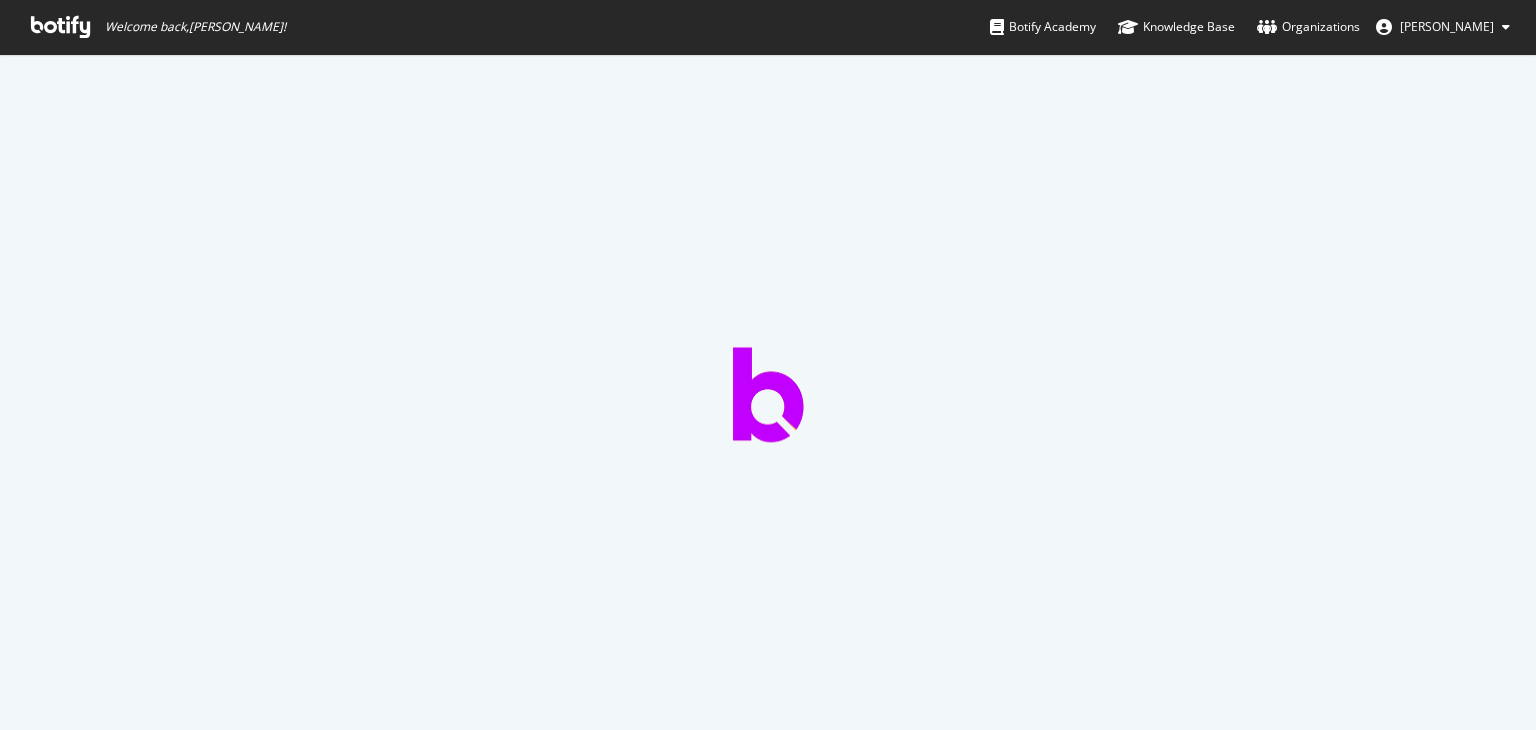 scroll, scrollTop: 0, scrollLeft: 0, axis: both 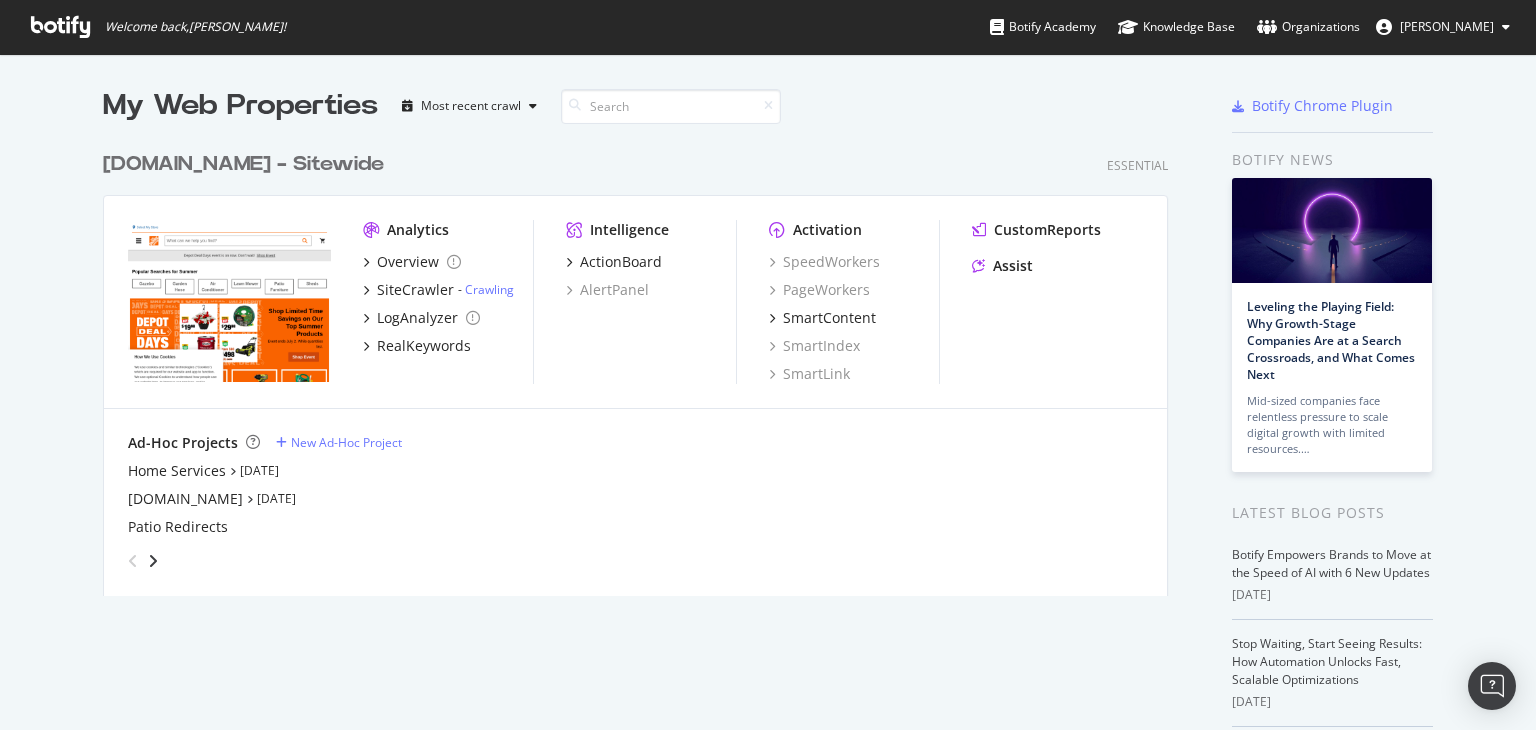 click on "[PERSON_NAME]" at bounding box center (1443, 27) 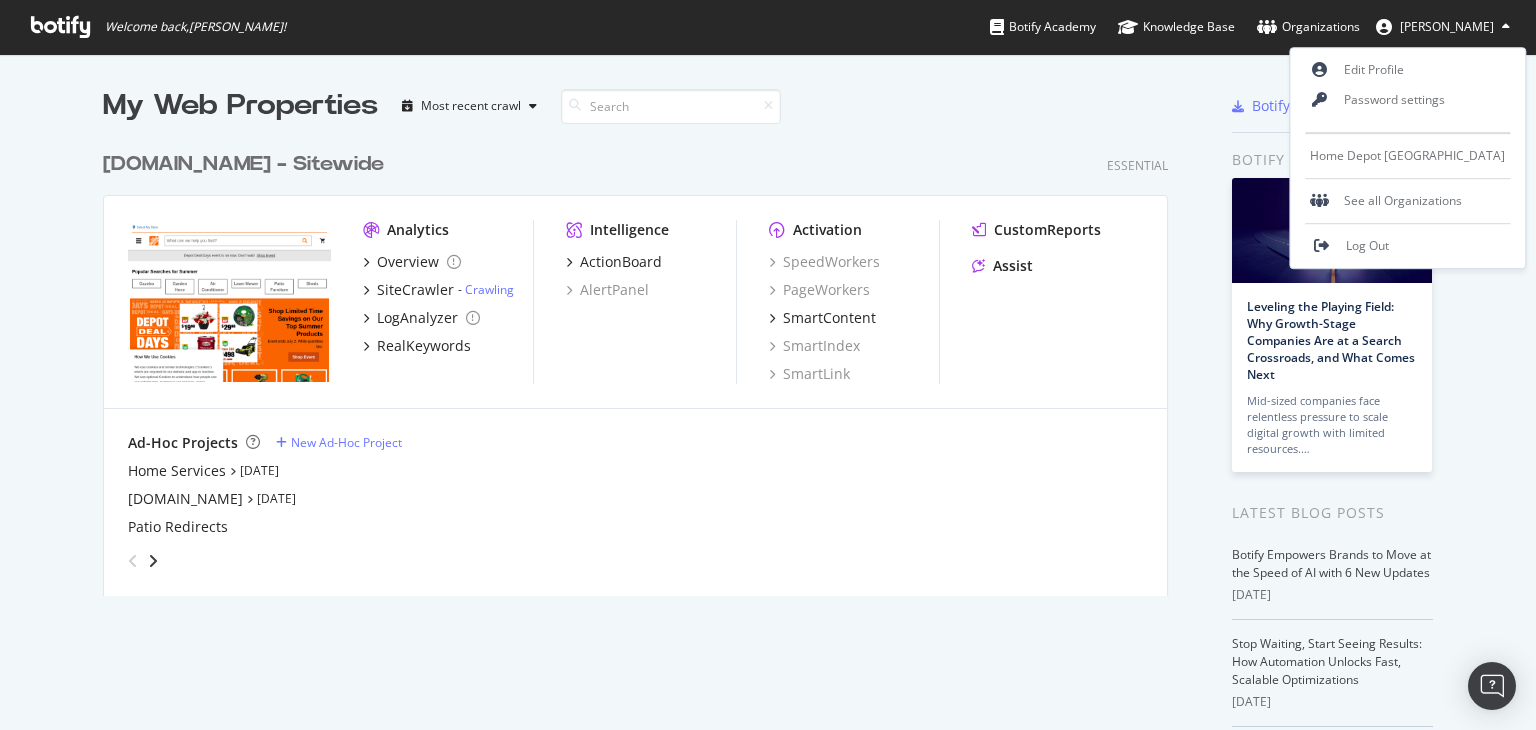 click on "[PERSON_NAME]" at bounding box center (1443, 27) 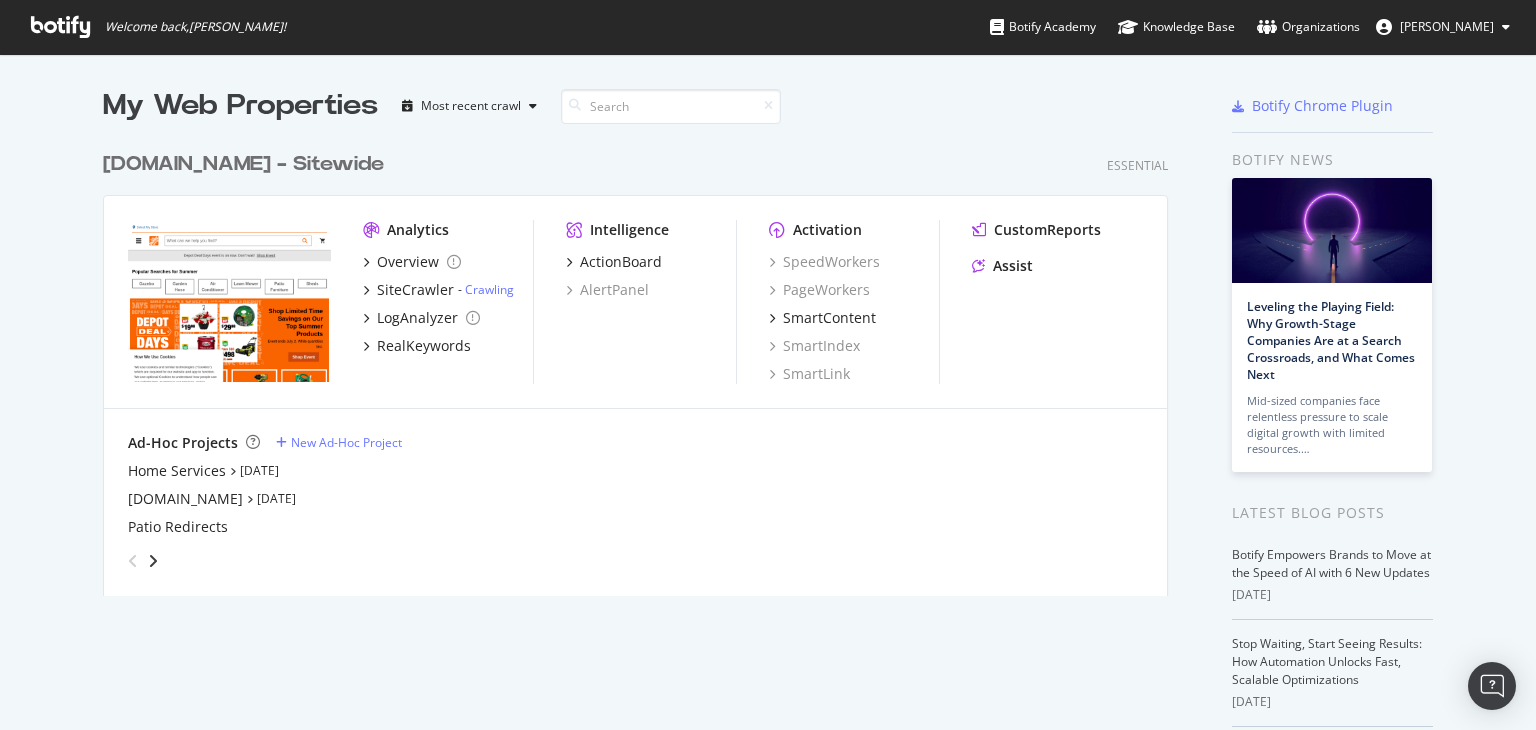 scroll, scrollTop: 0, scrollLeft: 0, axis: both 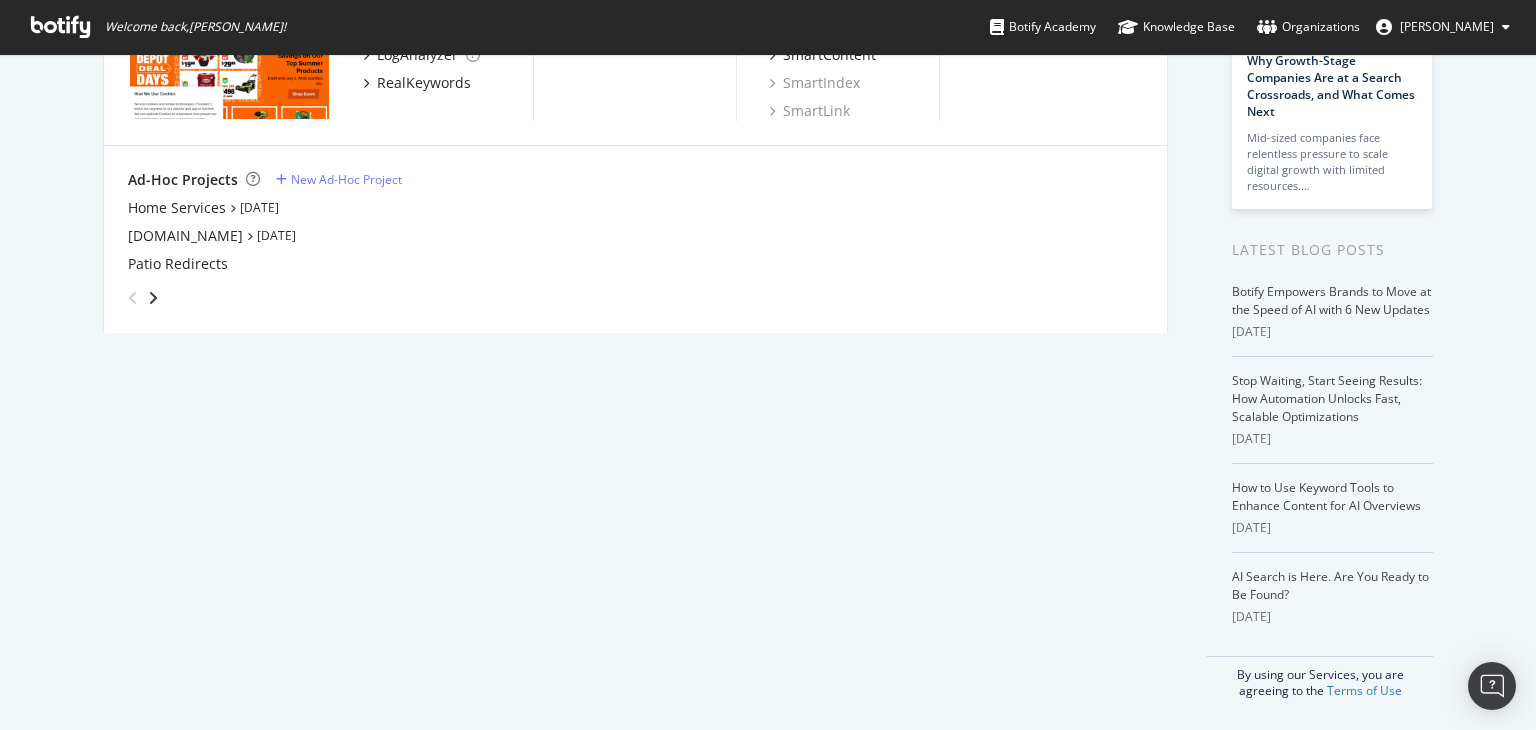 click at bounding box center (133, 298) 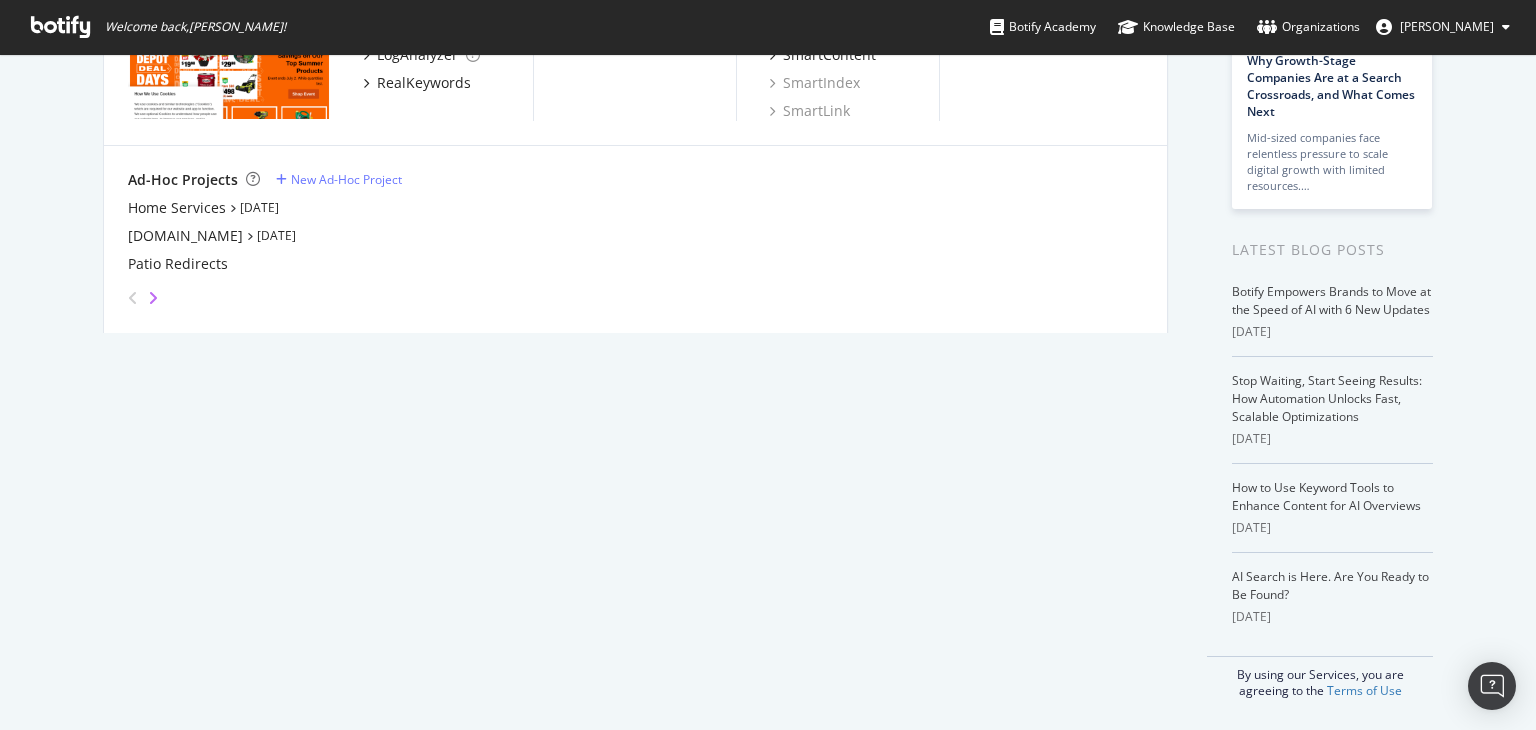 click at bounding box center (153, 298) 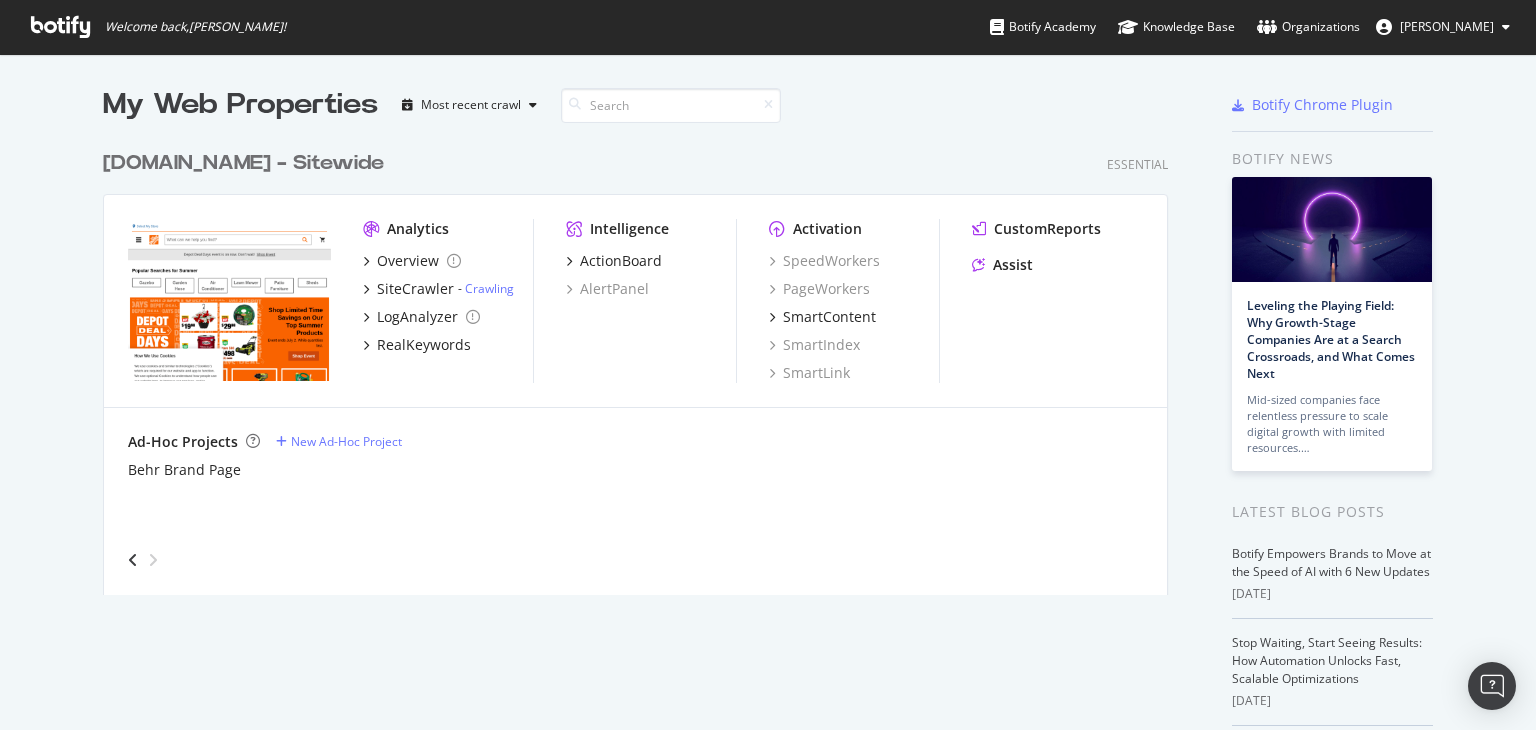 scroll, scrollTop: 0, scrollLeft: 0, axis: both 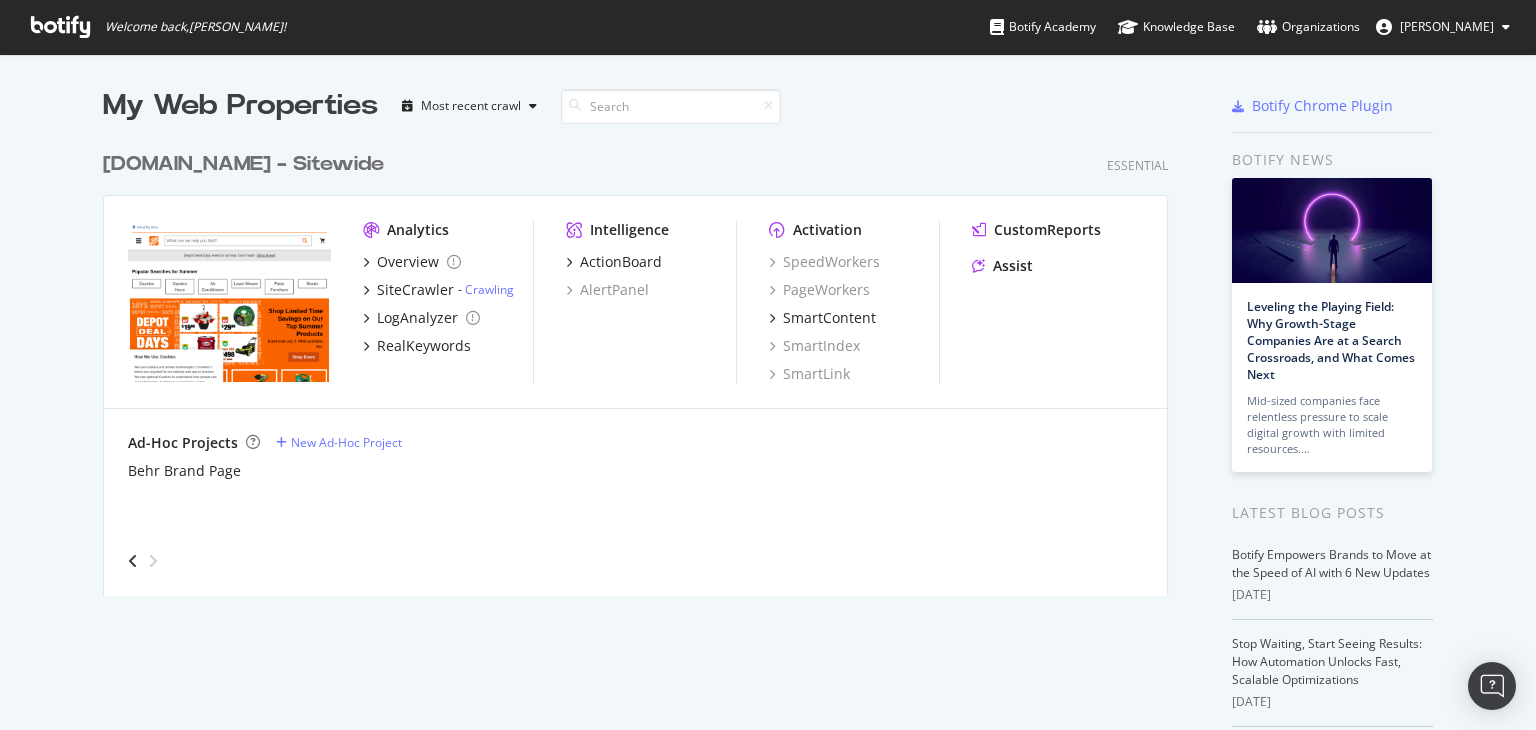 click at bounding box center [133, 561] 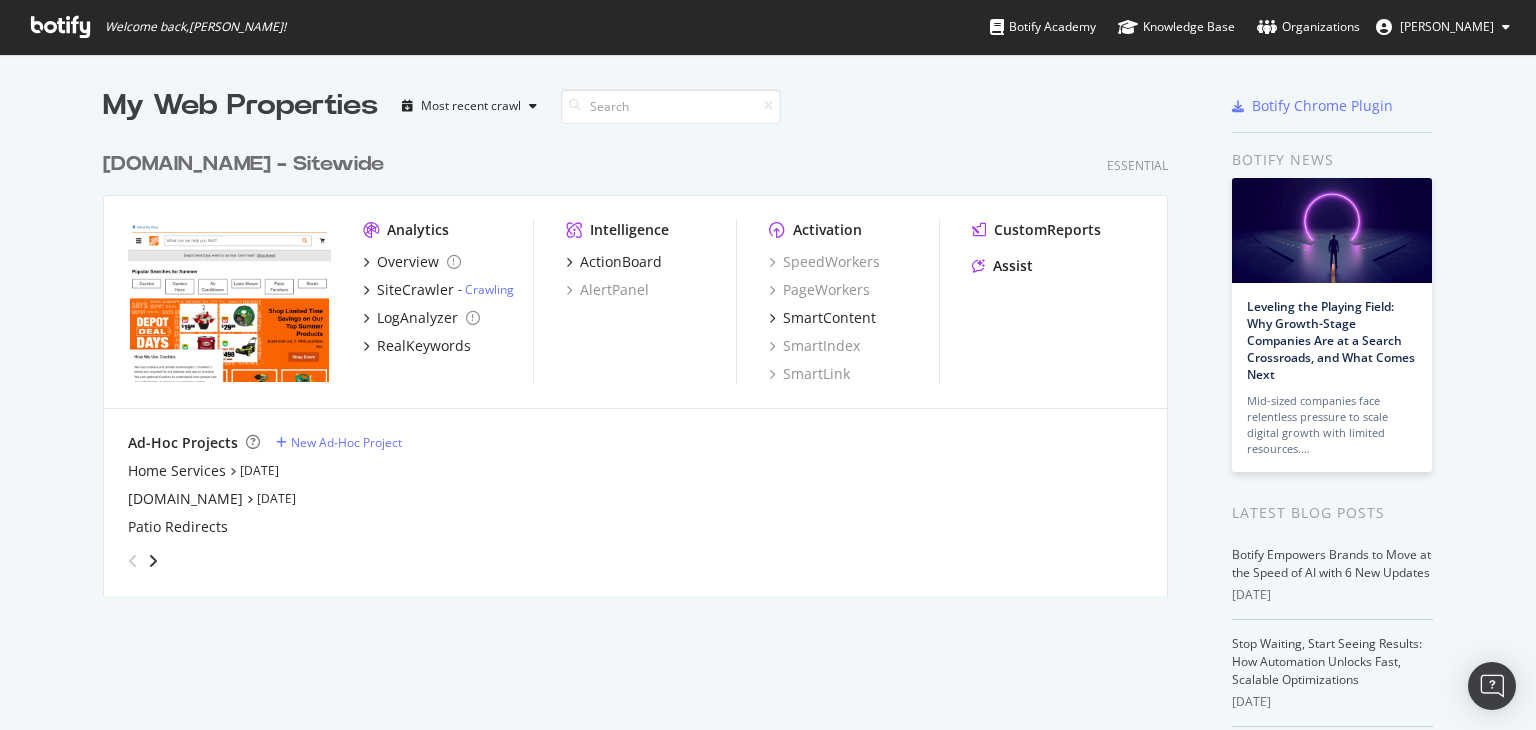 click on "My Web Properties Most recent crawl [DOMAIN_NAME] - Sitewide Essential Analytics Overview SiteCrawler -   Crawling LogAnalyzer RealKeywords Intelligence ActionBoard AlertPanel Activation SpeedWorkers PageWorkers SmartContent SmartIndex SmartLink CustomReports Assist Ad-Hoc Projects New Ad-Hoc Project Home Services [DATE] [DOMAIN_NAME] [DATE] Patio Redirects" at bounding box center (655, 524) 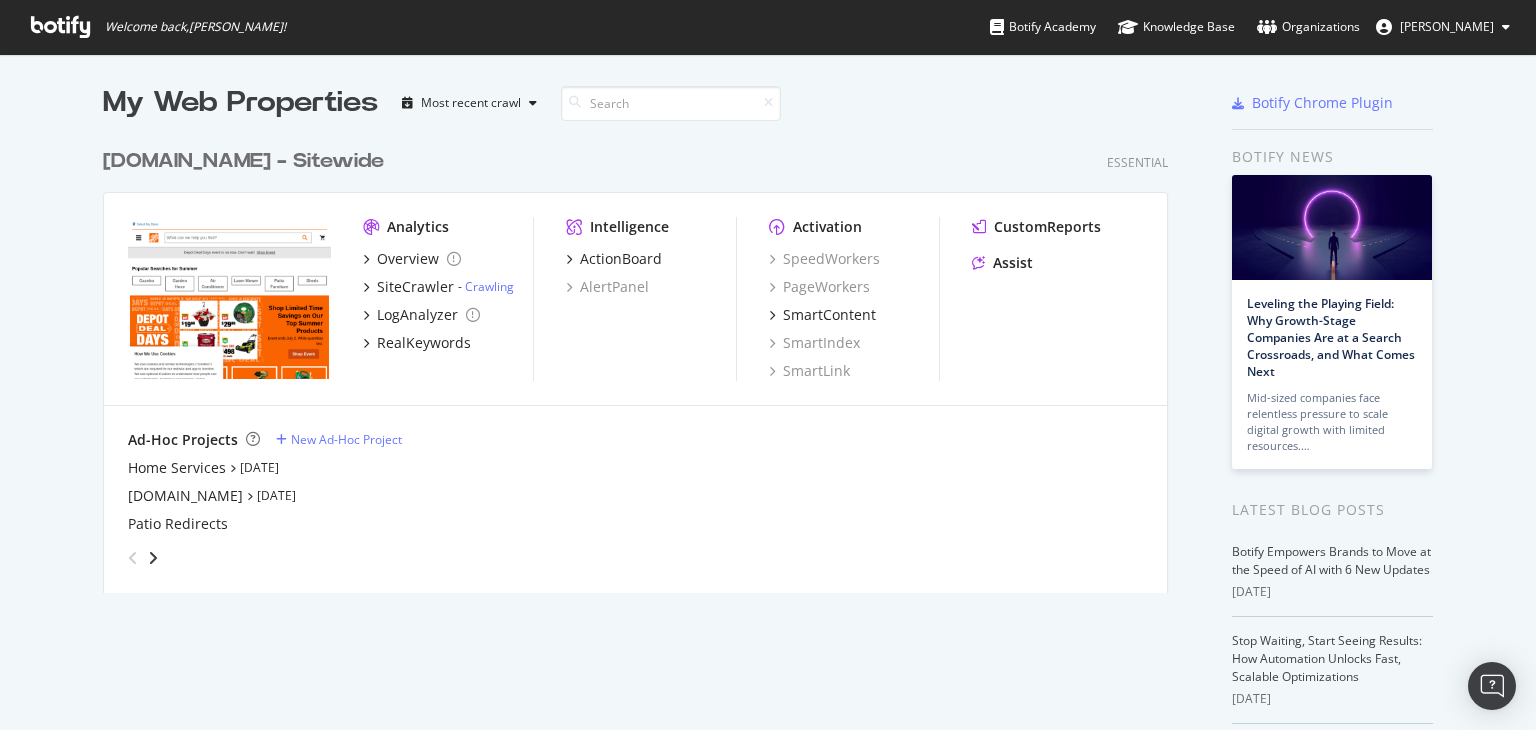 scroll, scrollTop: 0, scrollLeft: 0, axis: both 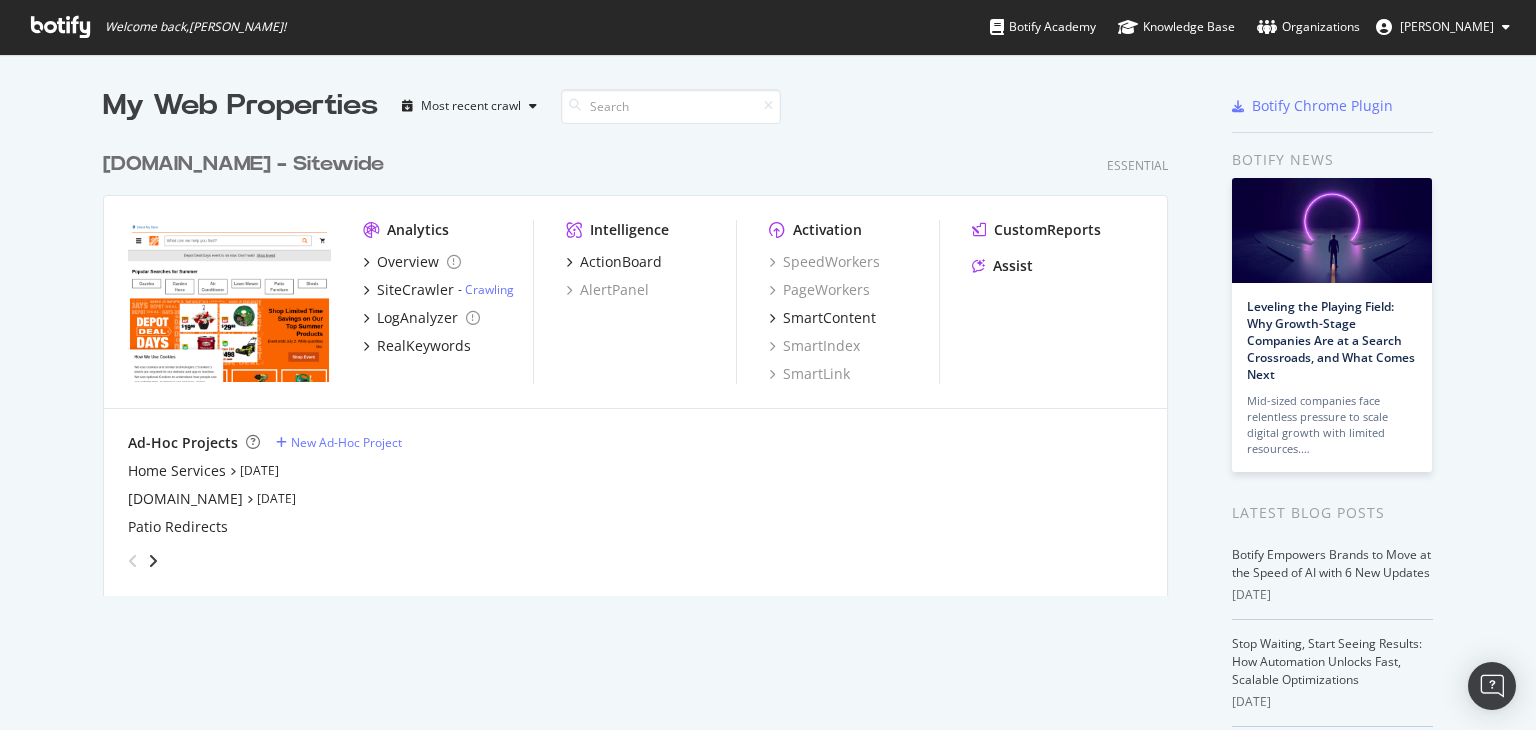 click on "[DOMAIN_NAME] - Sitewide" at bounding box center (243, 164) 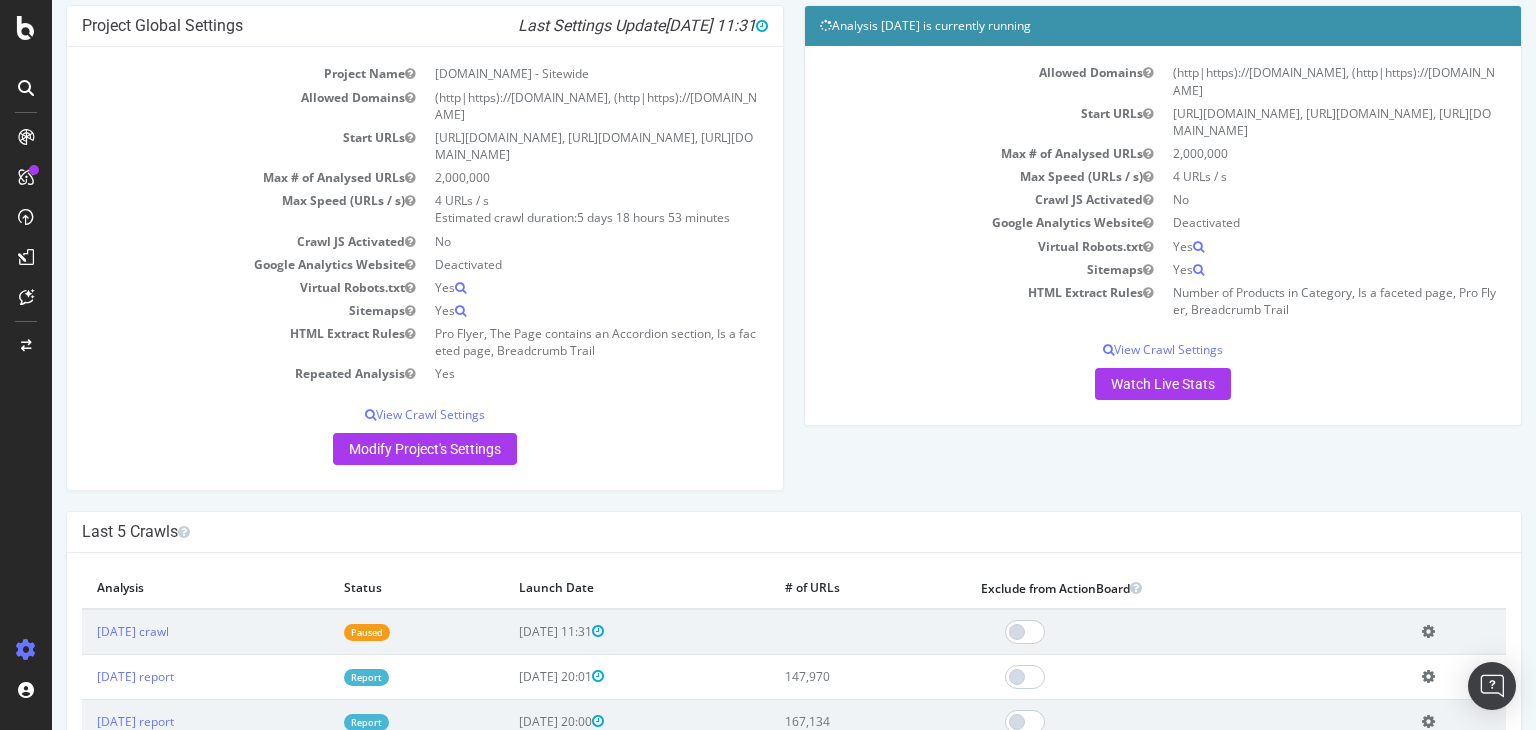 scroll, scrollTop: 0, scrollLeft: 0, axis: both 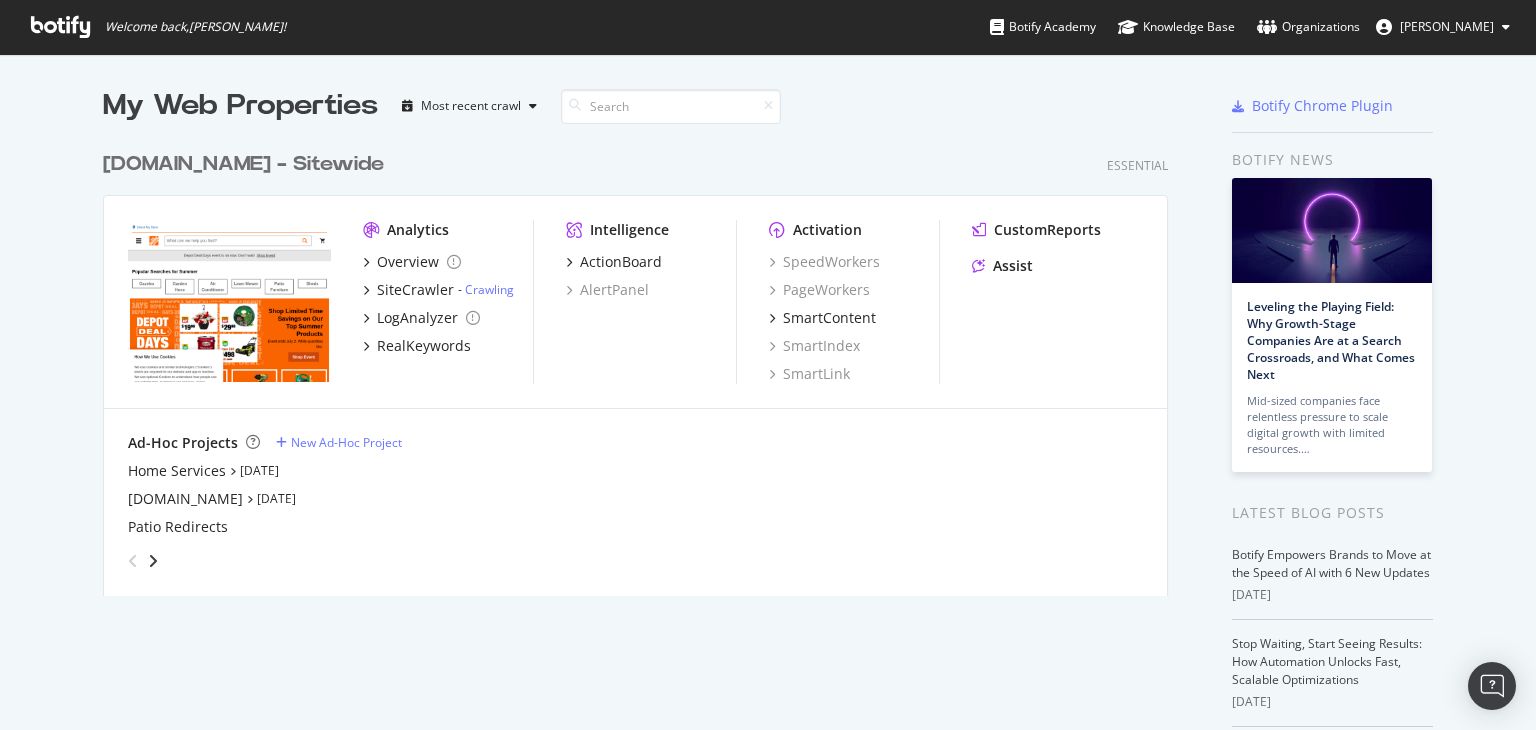 click on "[DOMAIN_NAME] - Sitewide" at bounding box center (243, 164) 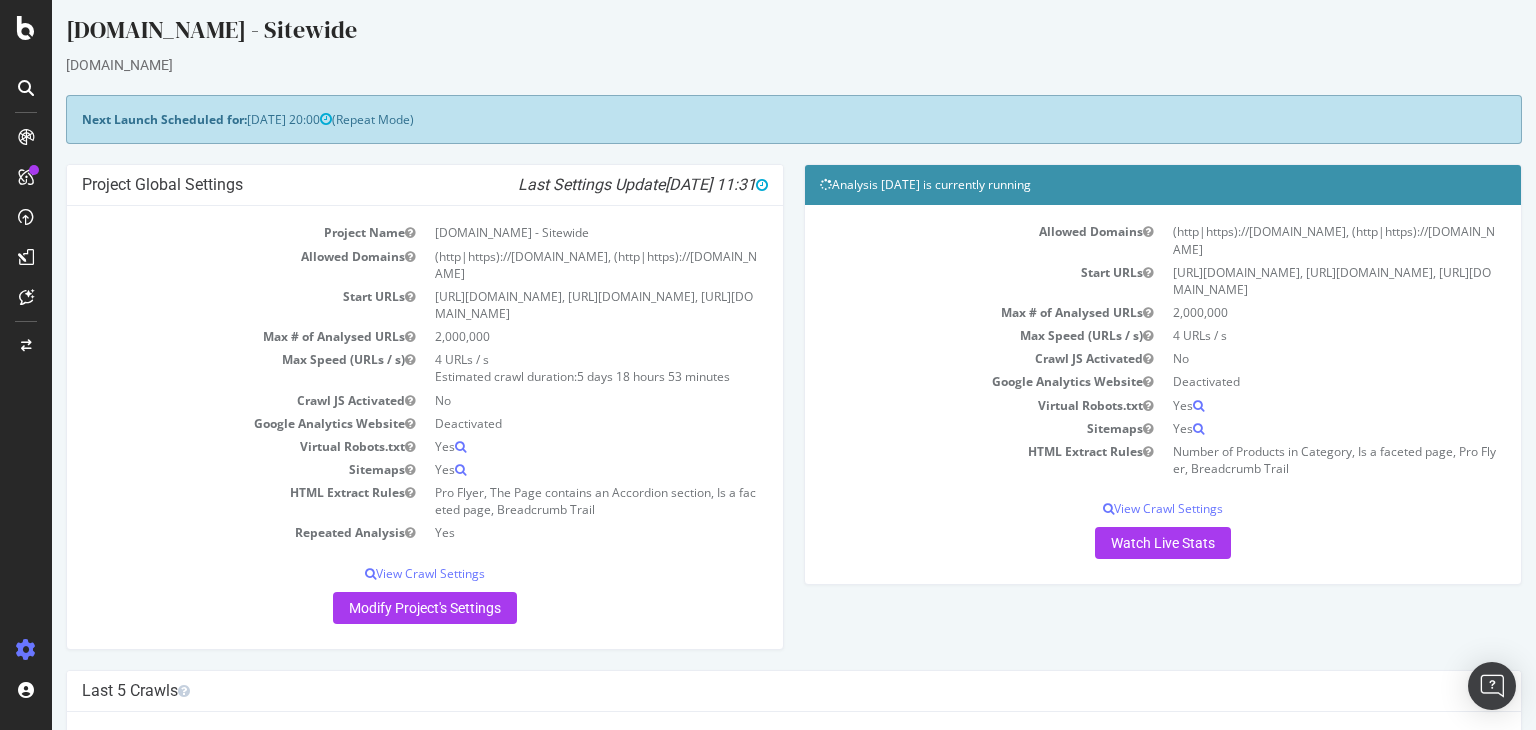 scroll, scrollTop: 0, scrollLeft: 0, axis: both 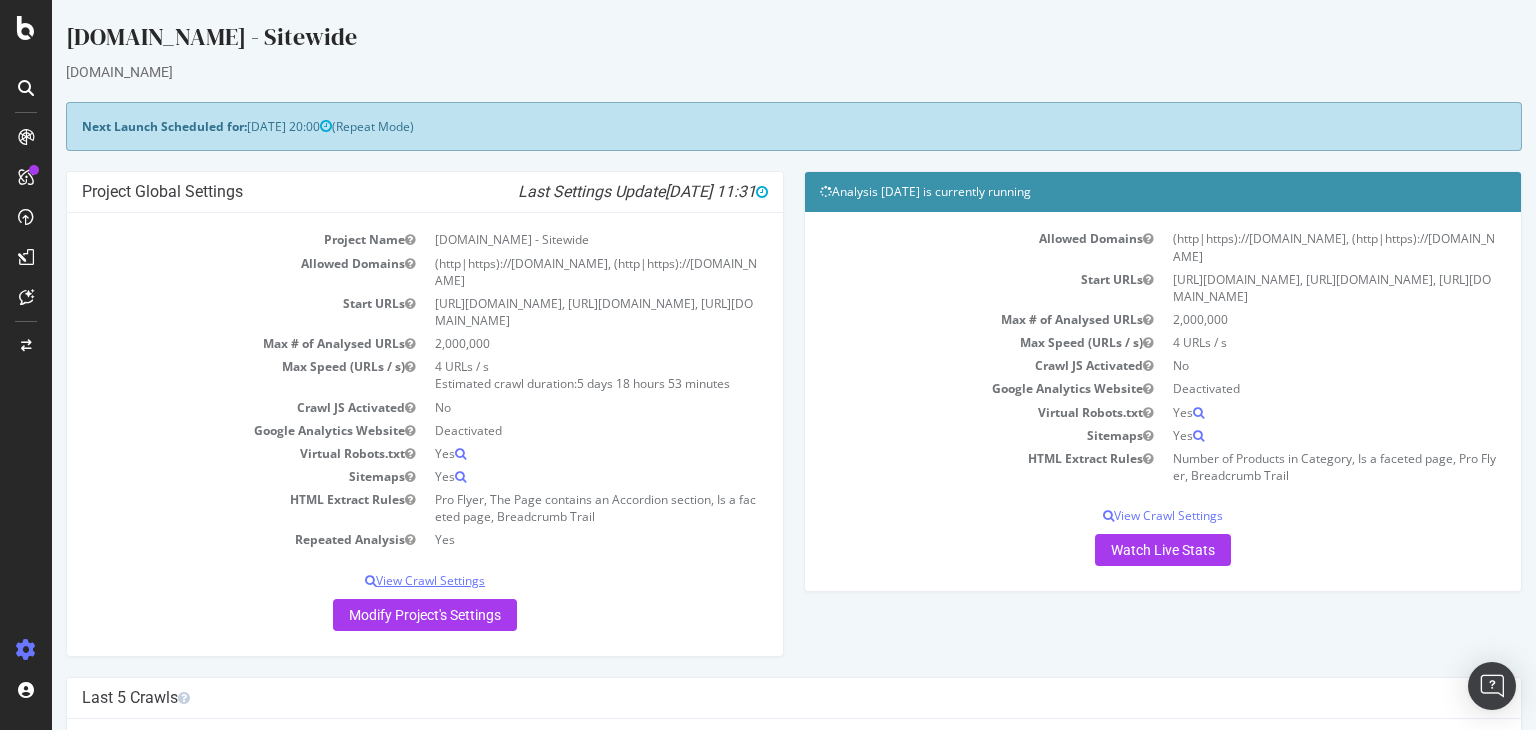 click on "View Crawl Settings" at bounding box center [425, 580] 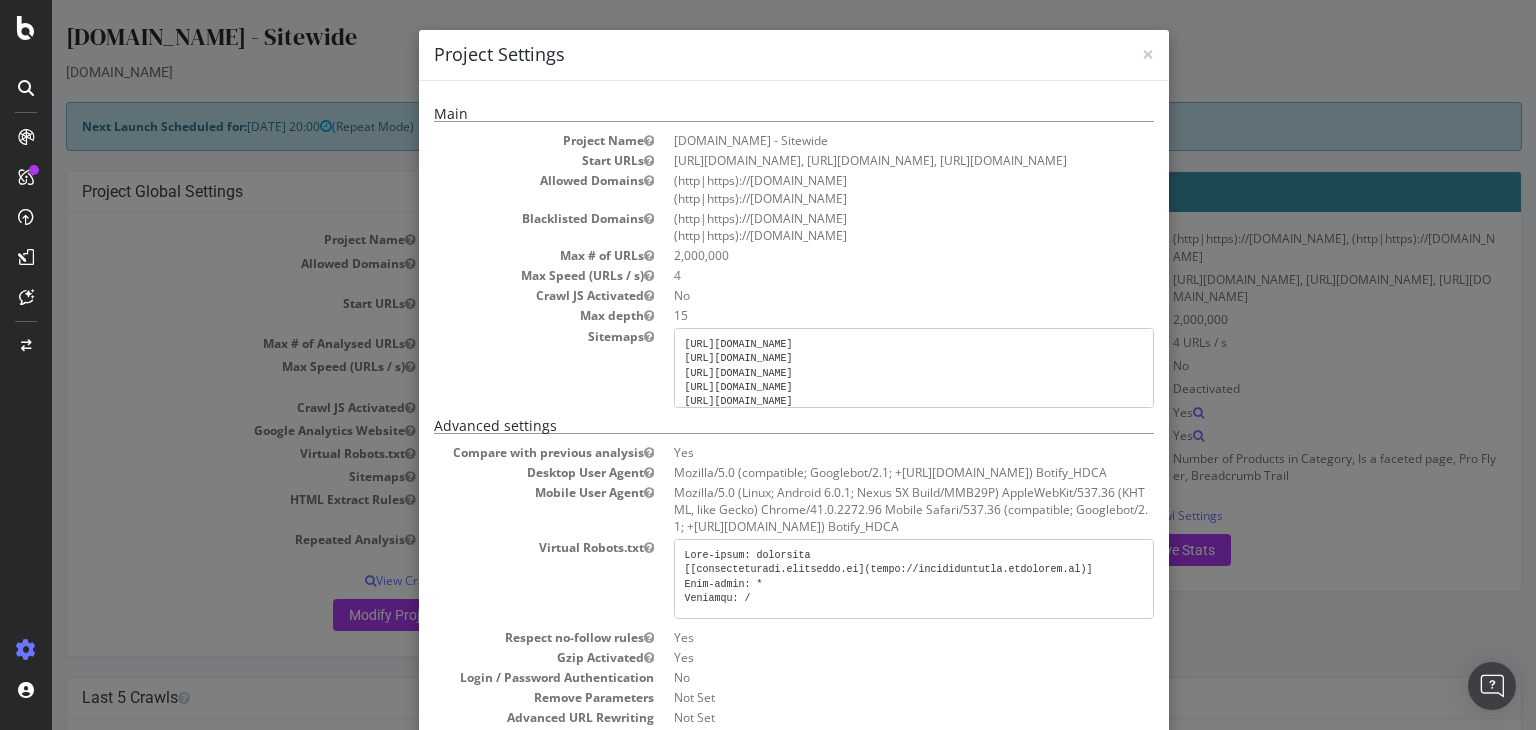 click on "× Close
Project Settings
Main Project Name
[DOMAIN_NAME] - Sitewide Start URLs
[URL][DOMAIN_NAME], [URL][DOMAIN_NAME], [URL][DOMAIN_NAME]
Allowed Domains
(http|https)://[DOMAIN_NAME] (http|https)://[DOMAIN_NAME] Blacklisted Domains
(http|https)://[DOMAIN_NAME] (http|https)://[DOMAIN_NAME] Max # of URLs
2,000,000 Max Speed (URLs / s)
4
Crawl JS Activated
No Max depth
15
Sitemaps
[URL][DOMAIN_NAME]
[URL][DOMAIN_NAME]
[URL][DOMAIN_NAME]
[URL][DOMAIN_NAME]
[URL][DOMAIN_NAME]
[URL][DOMAIN_NAME]
[URL][DOMAIN_NAME] Advanced settings Compare with previous analysis
Yes Yes Yes No Yes" at bounding box center [794, 365] 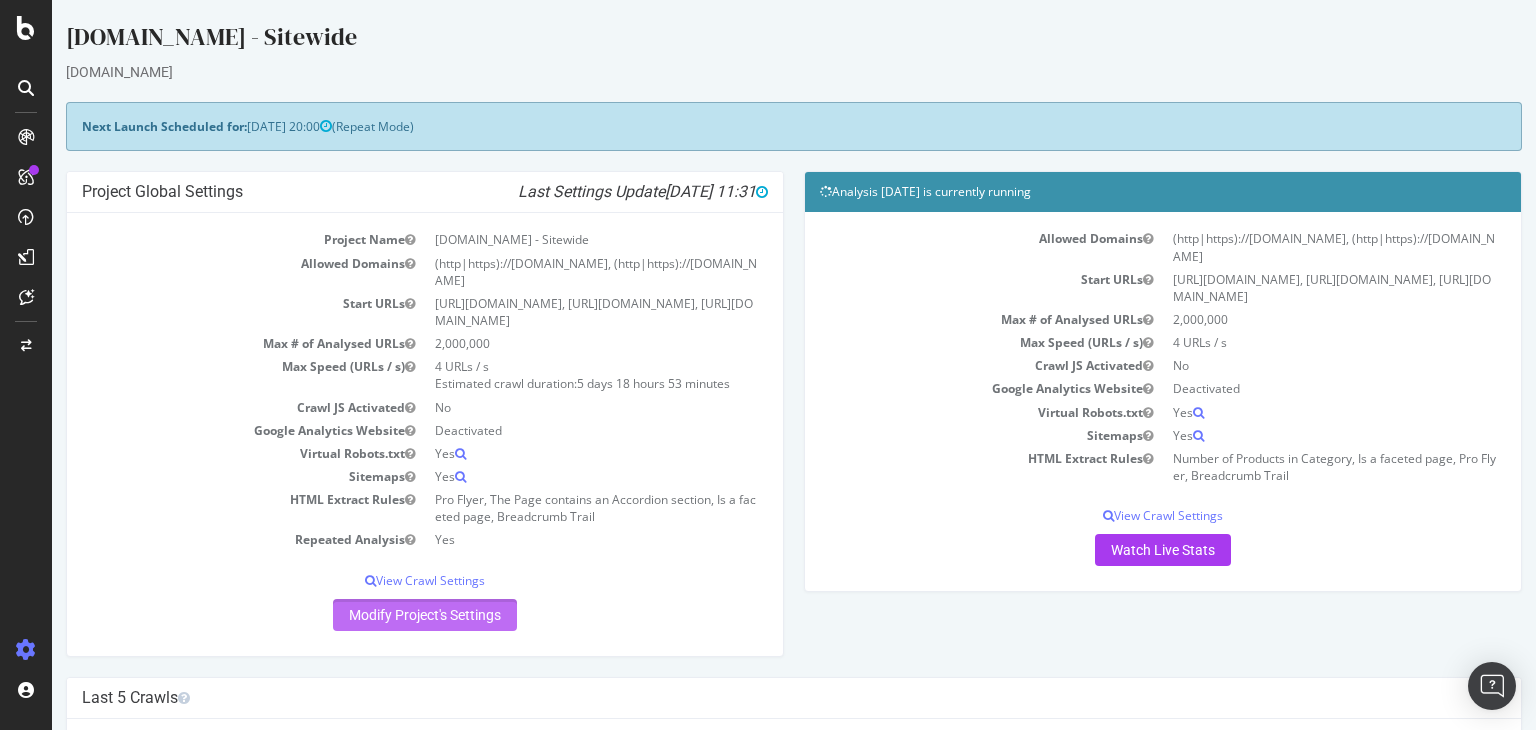 click on "Modify Project's Settings" at bounding box center [425, 615] 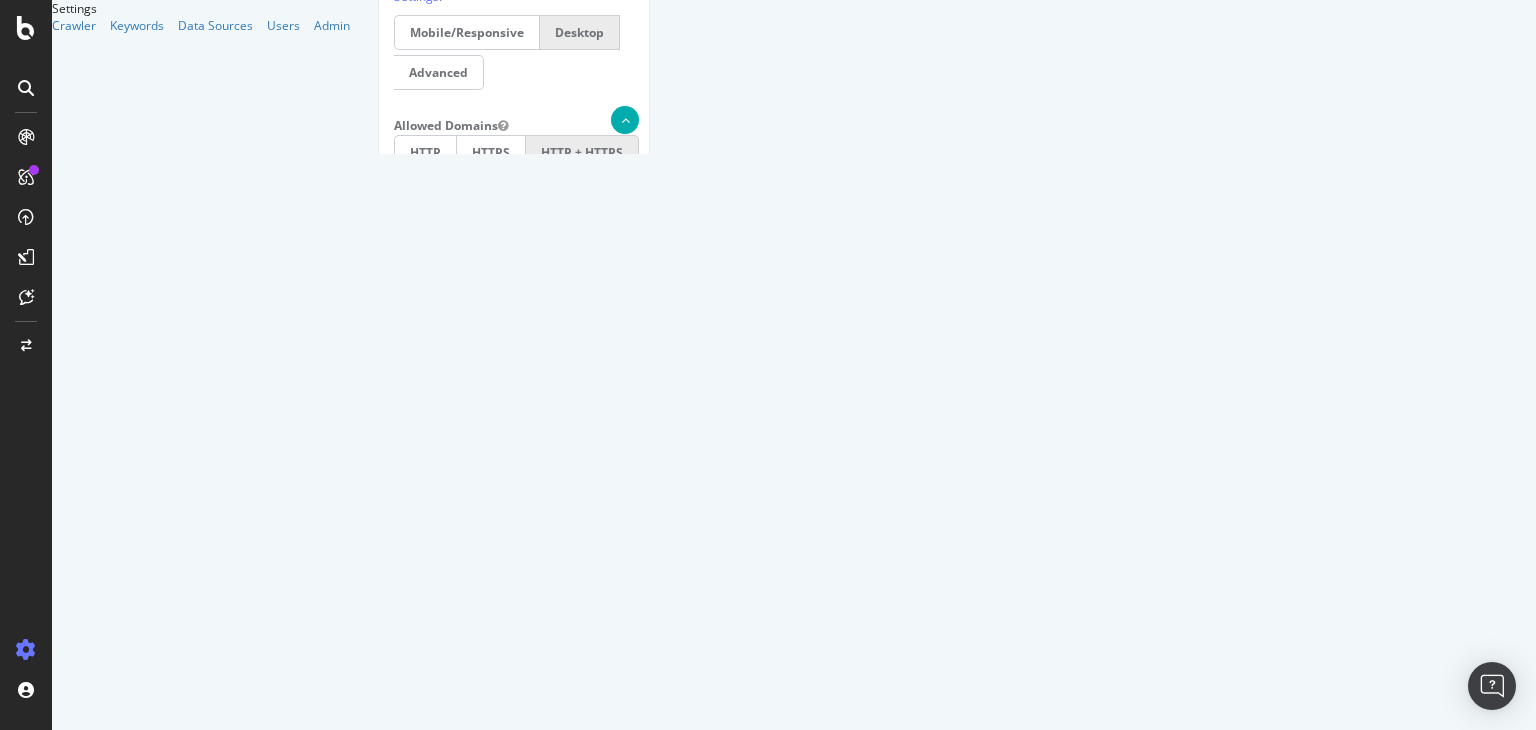 scroll, scrollTop: 1288, scrollLeft: 0, axis: vertical 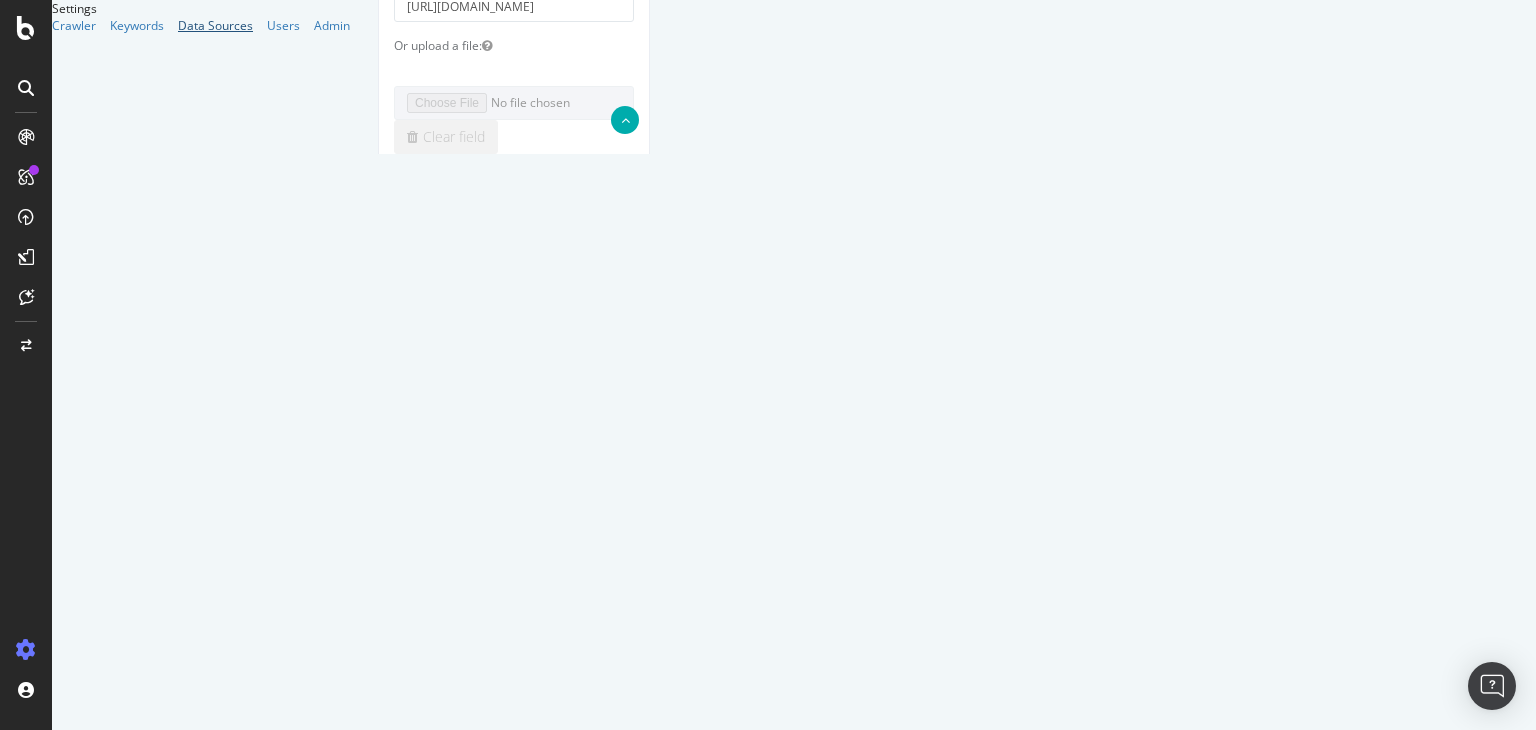 click on "Data Sources" at bounding box center [215, 25] 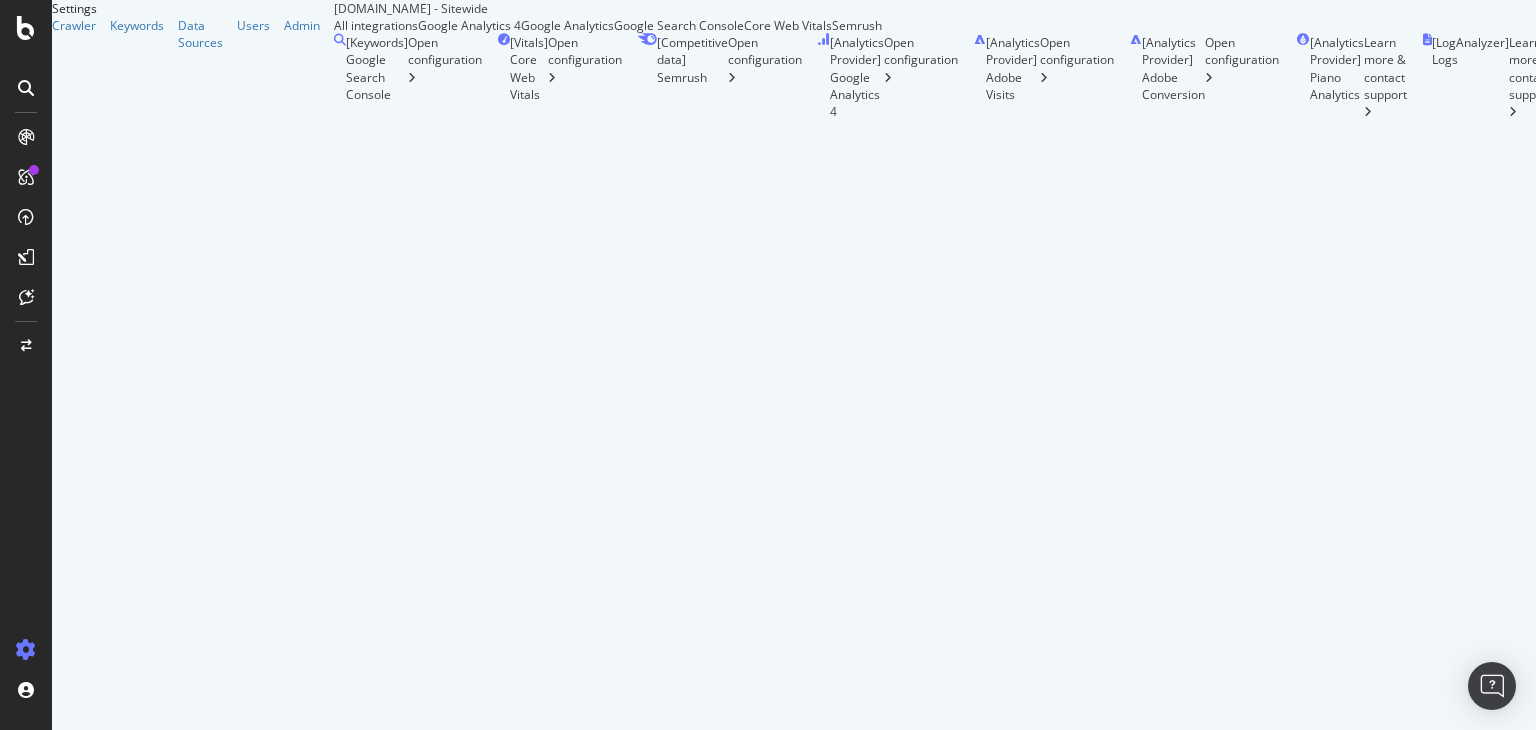 click on "Open configuration" at bounding box center [1077, 77] 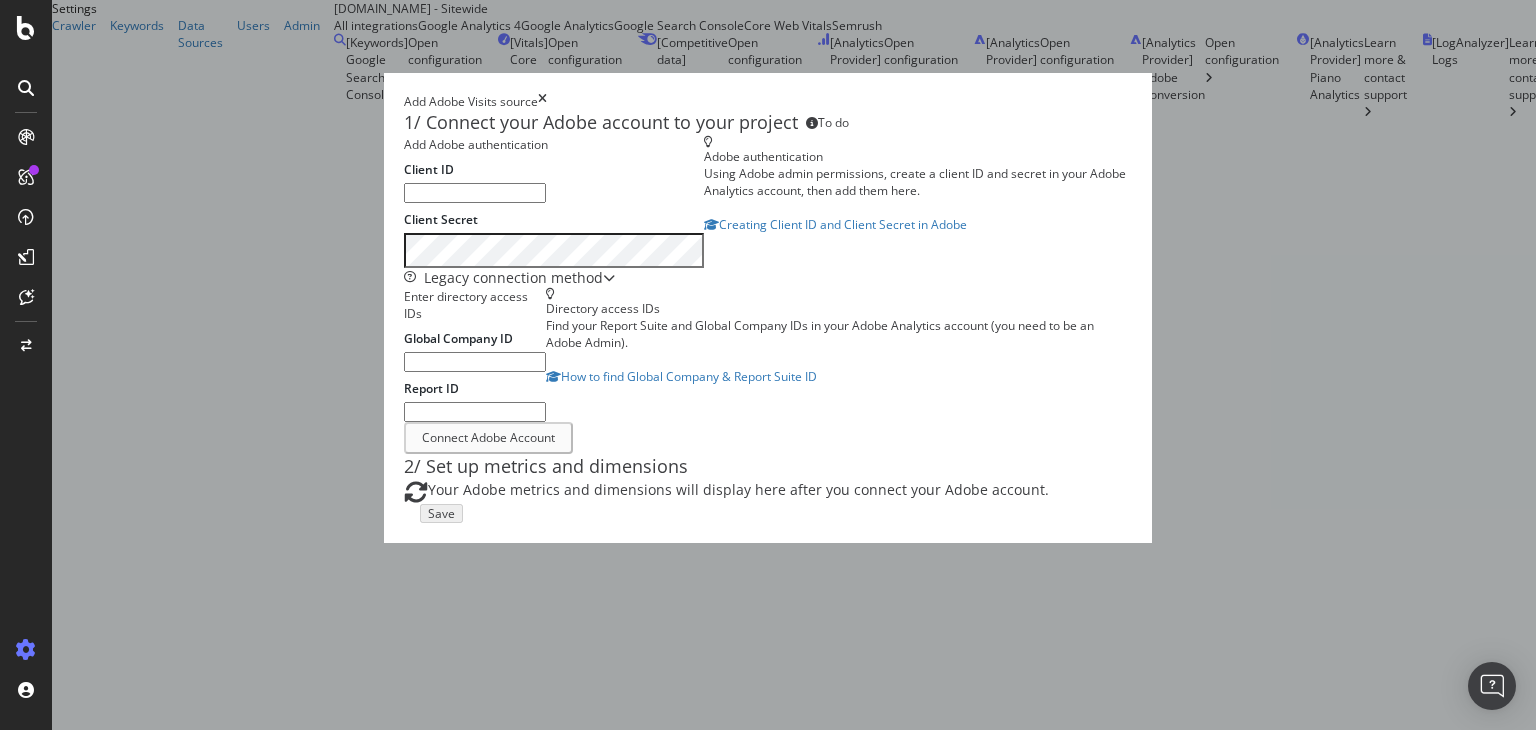 scroll, scrollTop: 80, scrollLeft: 0, axis: vertical 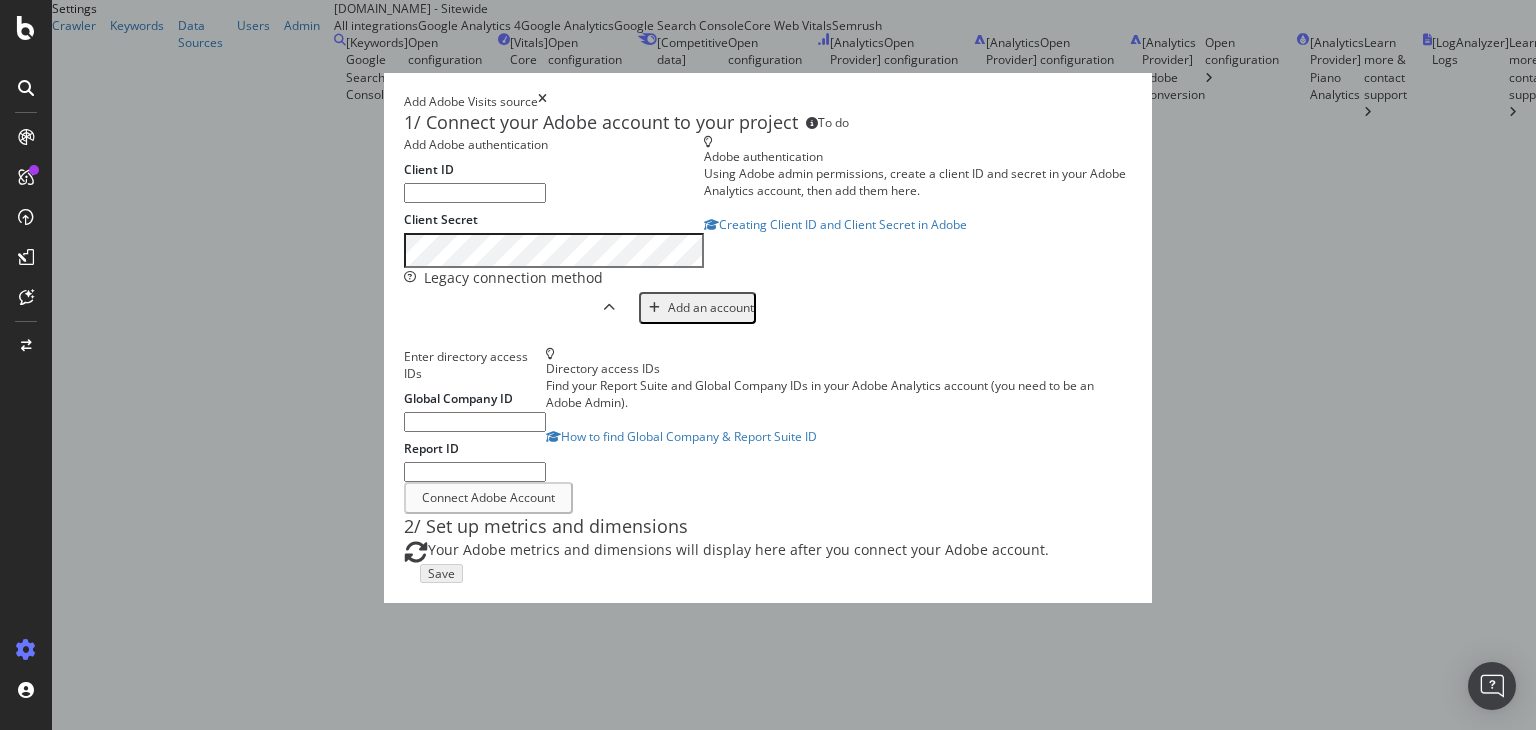 click at bounding box center [609, 308] 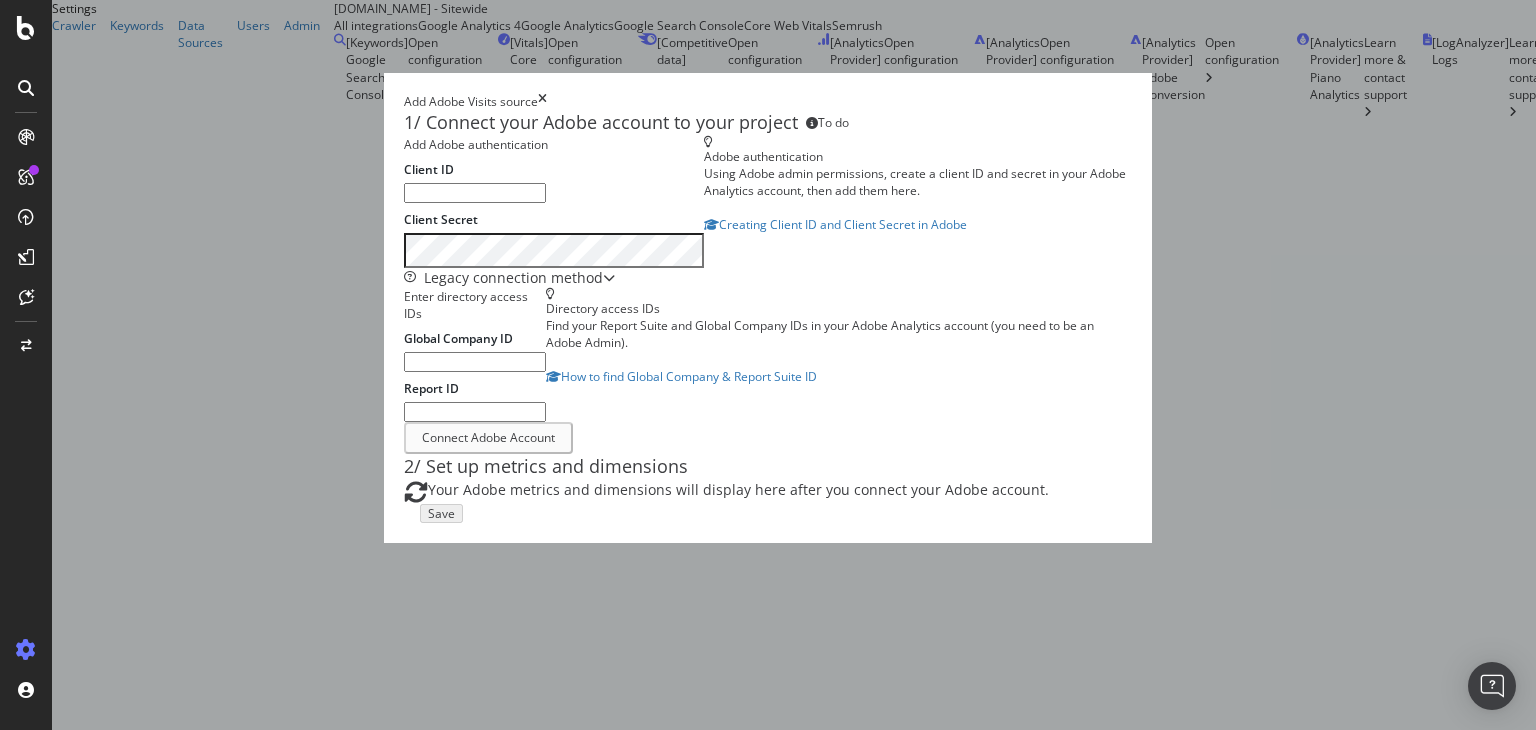 click at bounding box center [609, 278] 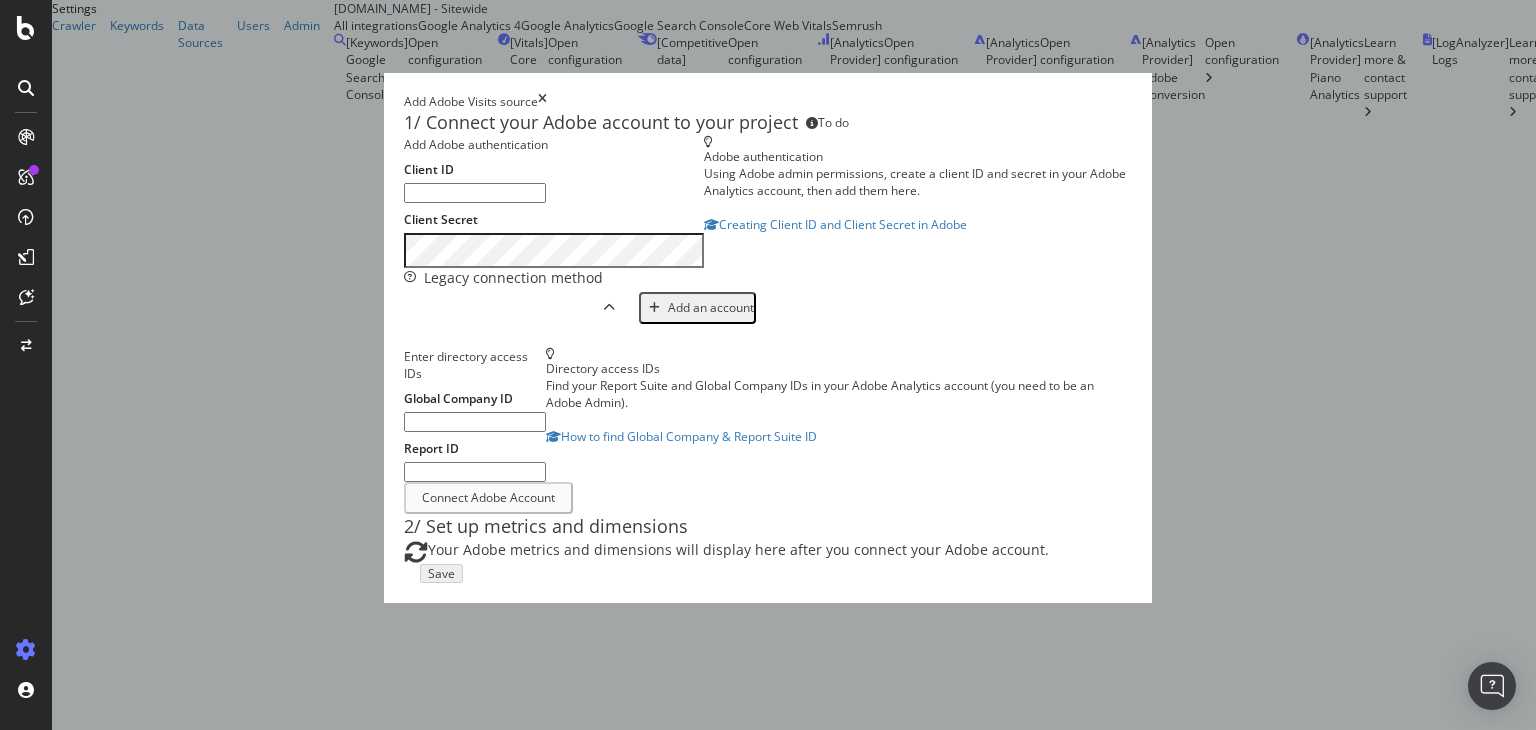 click at bounding box center (609, 308) 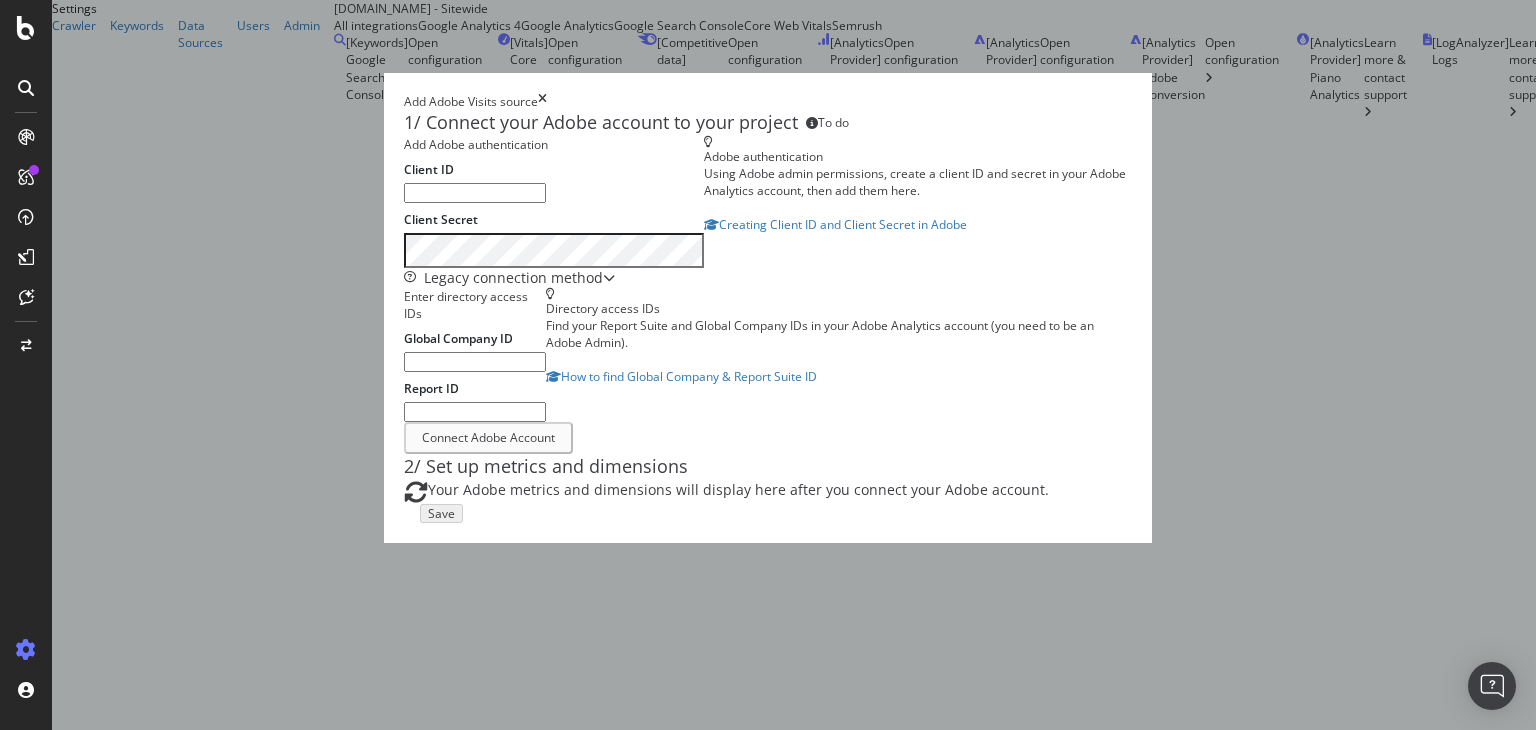 click on "Enter directory access IDs Global Company ID Report ID Directory access IDs Find your Report Suite and Global Company IDs in your Adobe Analytics account (you need to be an Adobe Admin). How to find Global Company & Report Suite ID" at bounding box center (768, 355) 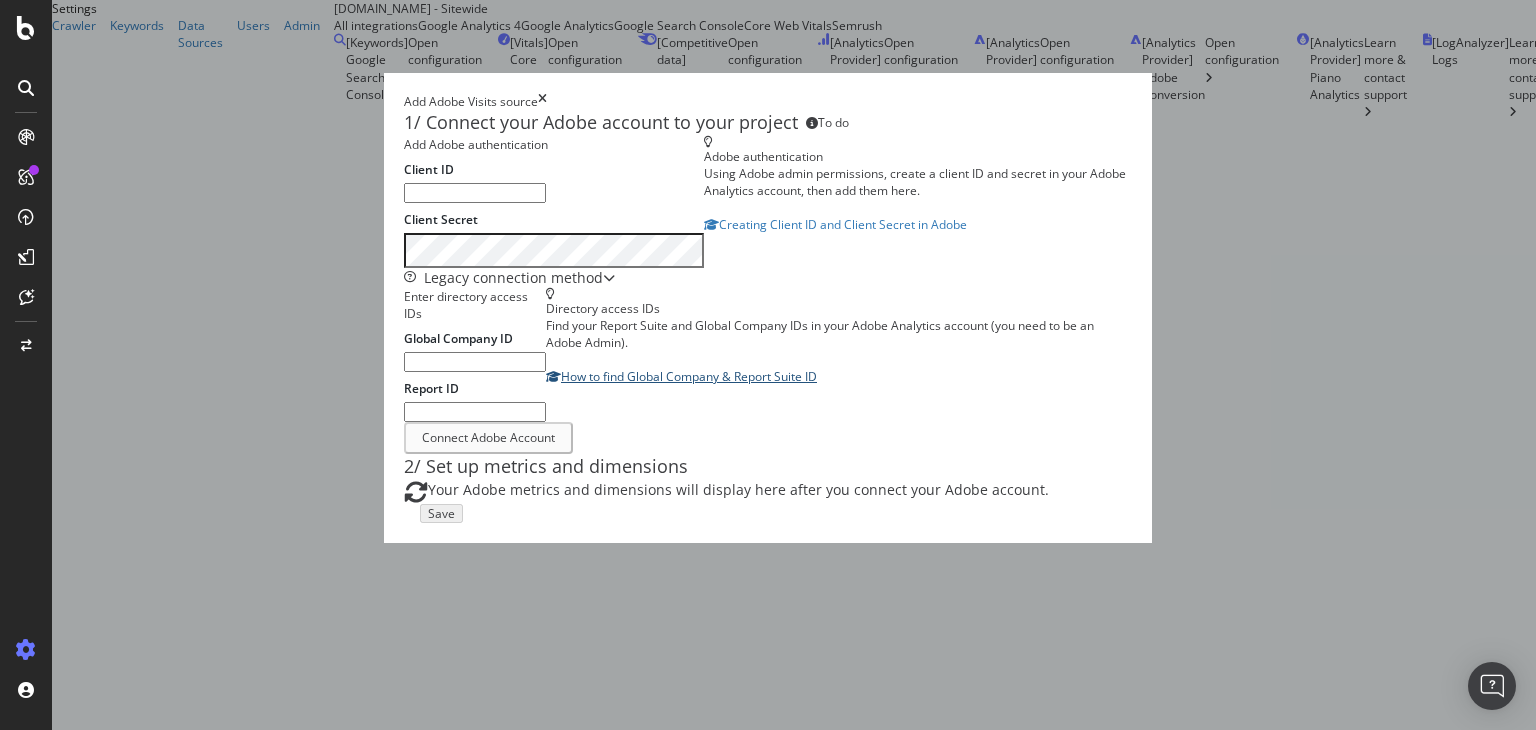 click on "How to find Global Company & Report Suite ID" at bounding box center [839, 376] 